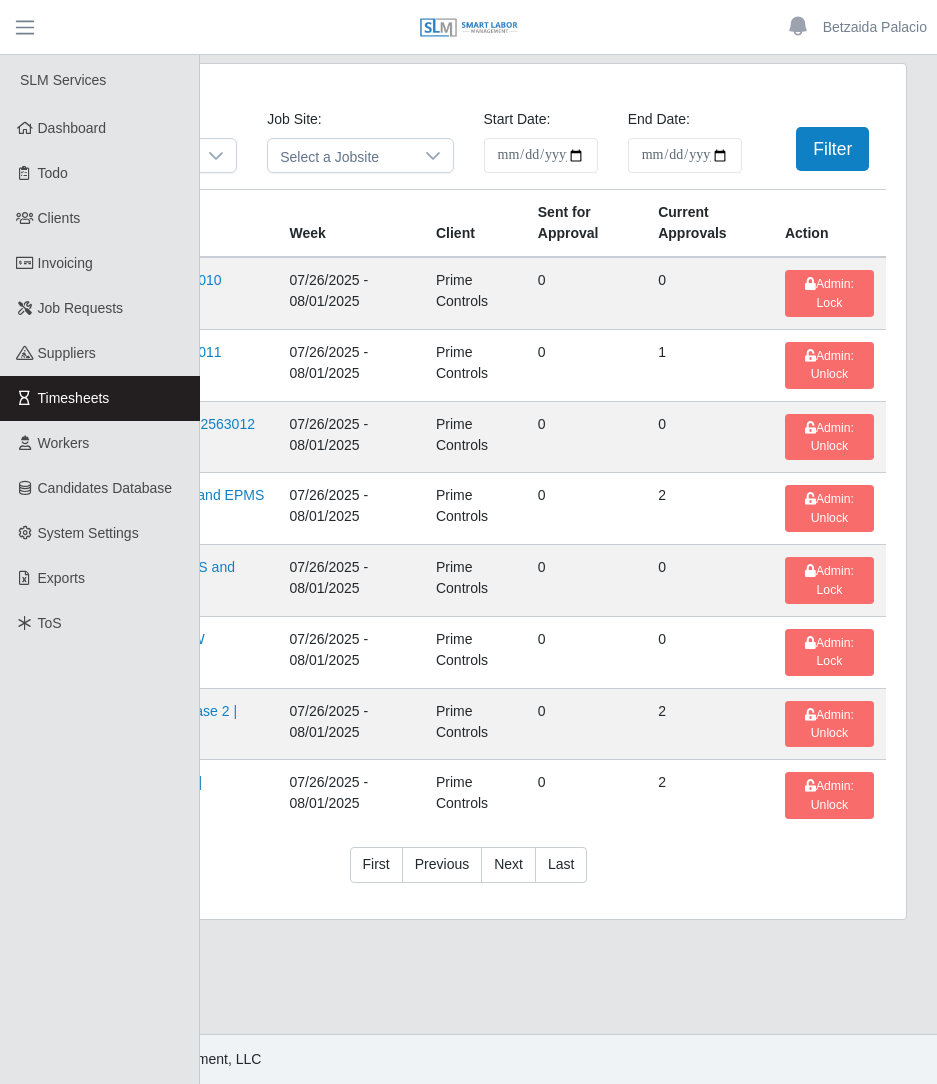 scroll, scrollTop: 0, scrollLeft: 0, axis: both 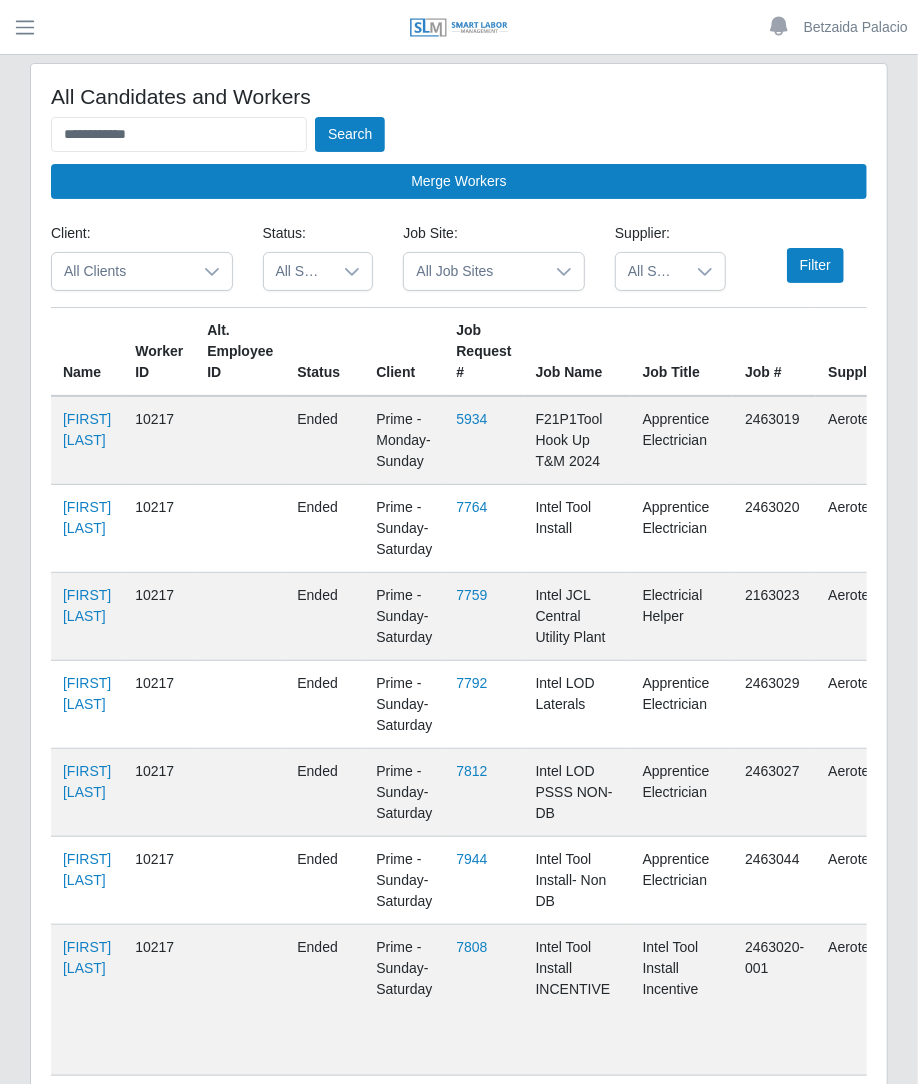 click on "ended" at bounding box center (324, 617) 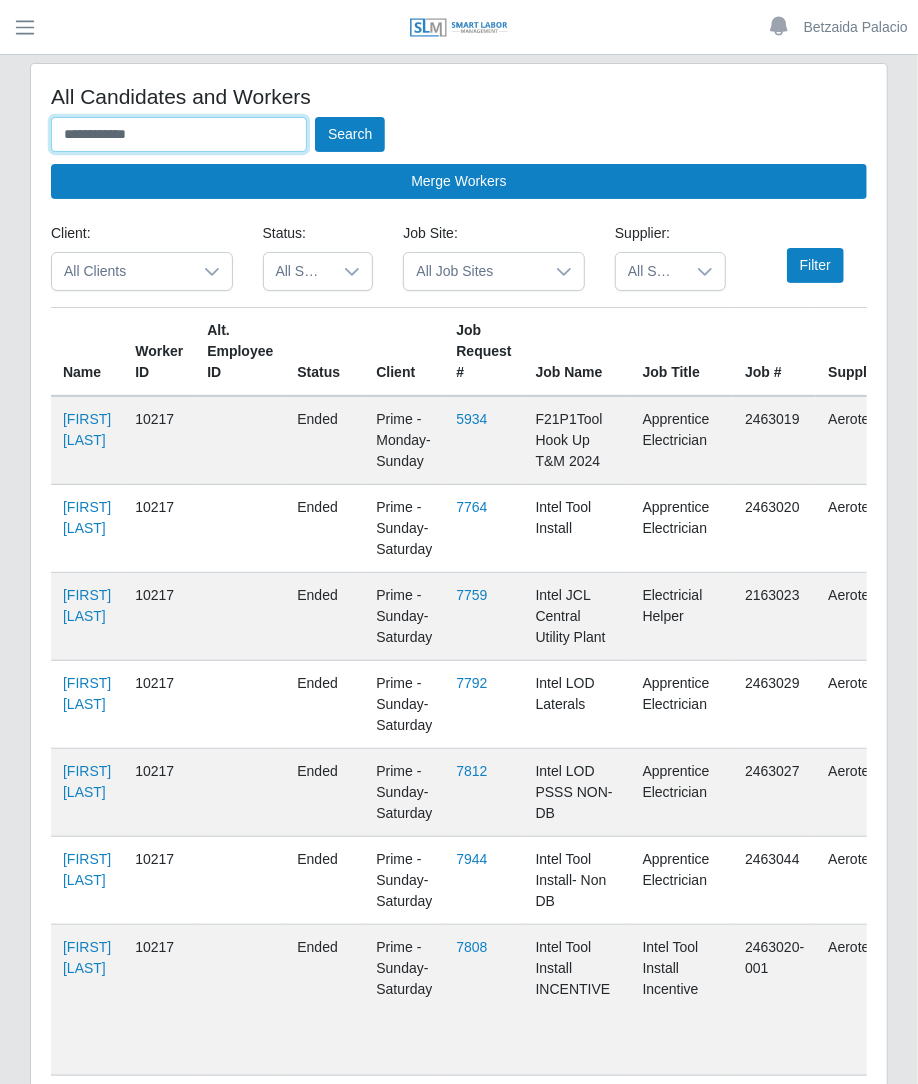 click on "**********" at bounding box center (179, 134) 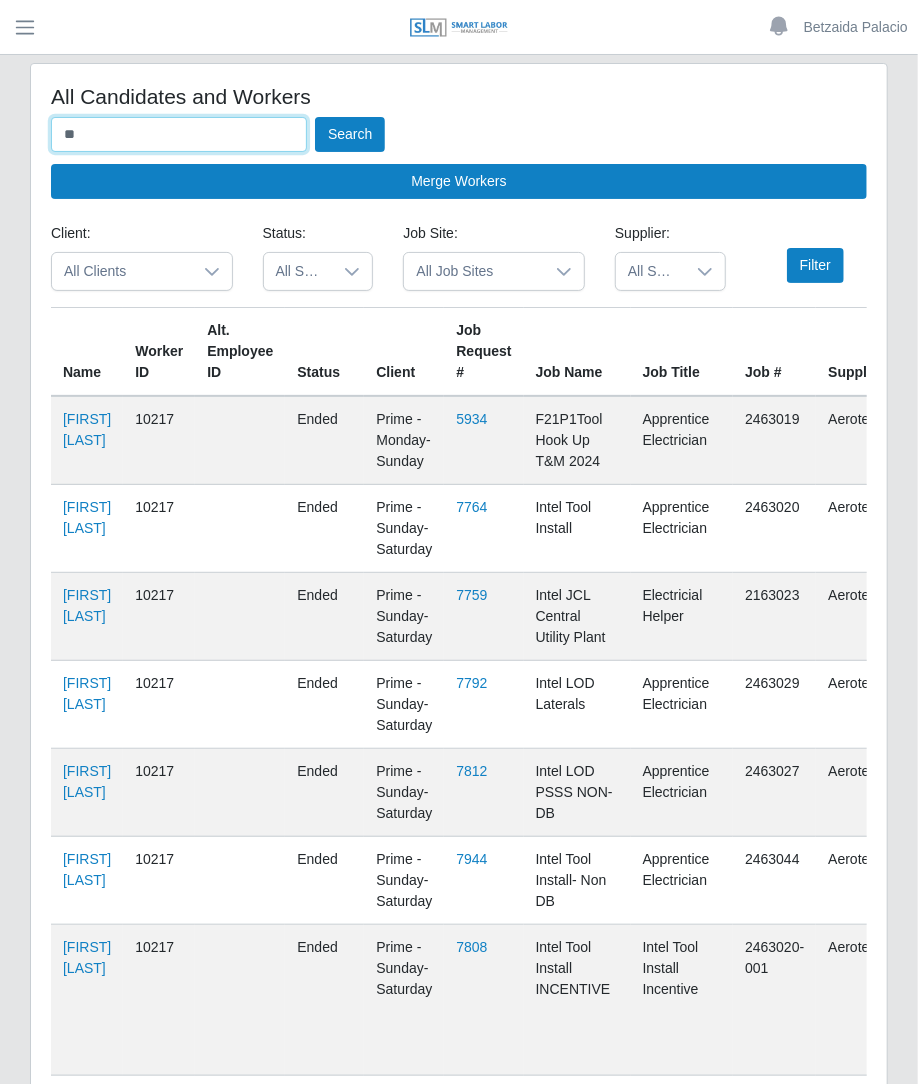 type on "*" 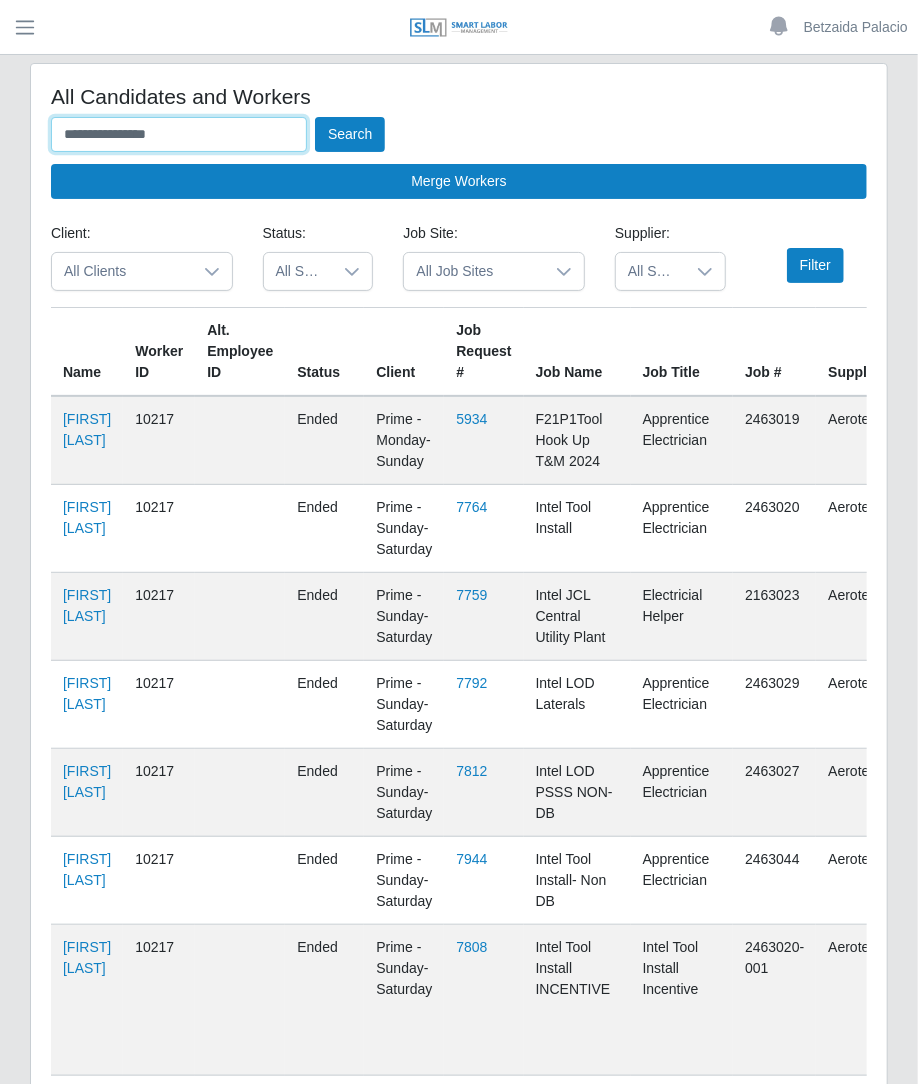 type on "**********" 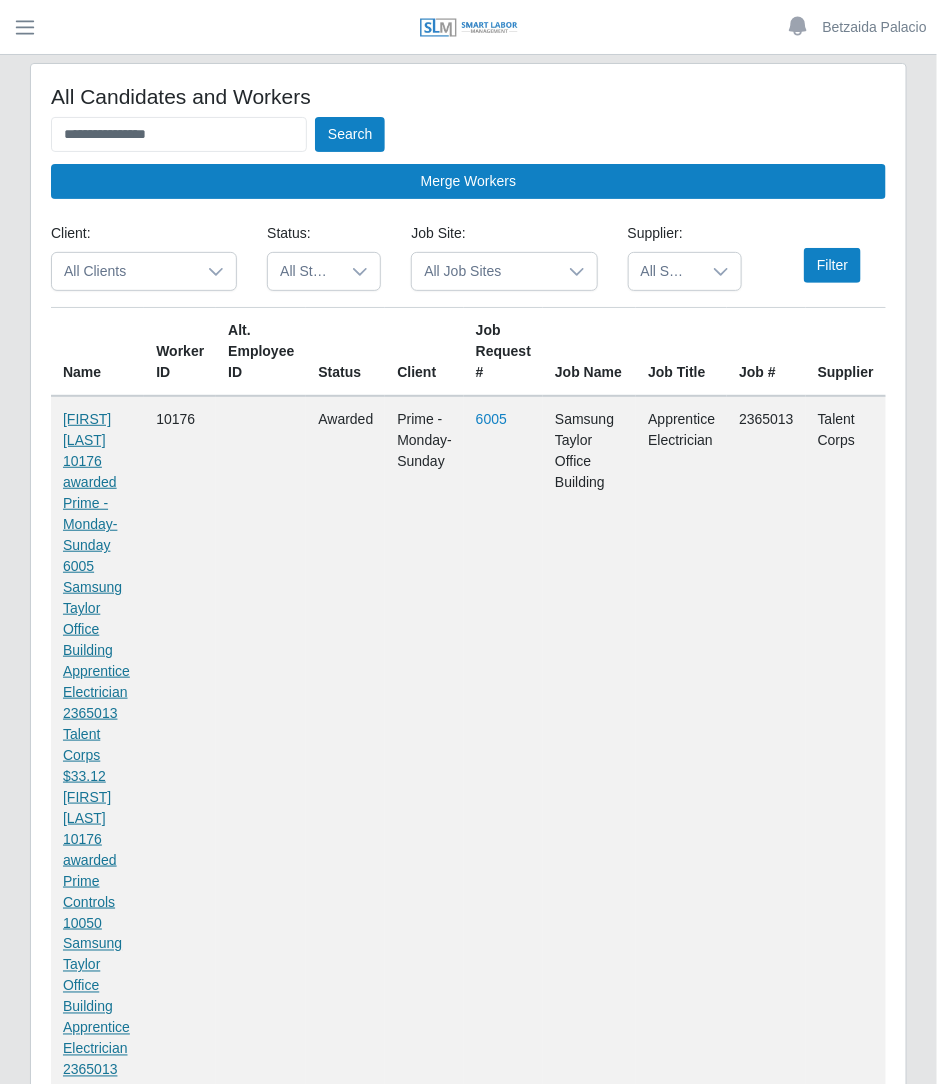 click on "[FIRST] [LAST]" at bounding box center [97, 954] 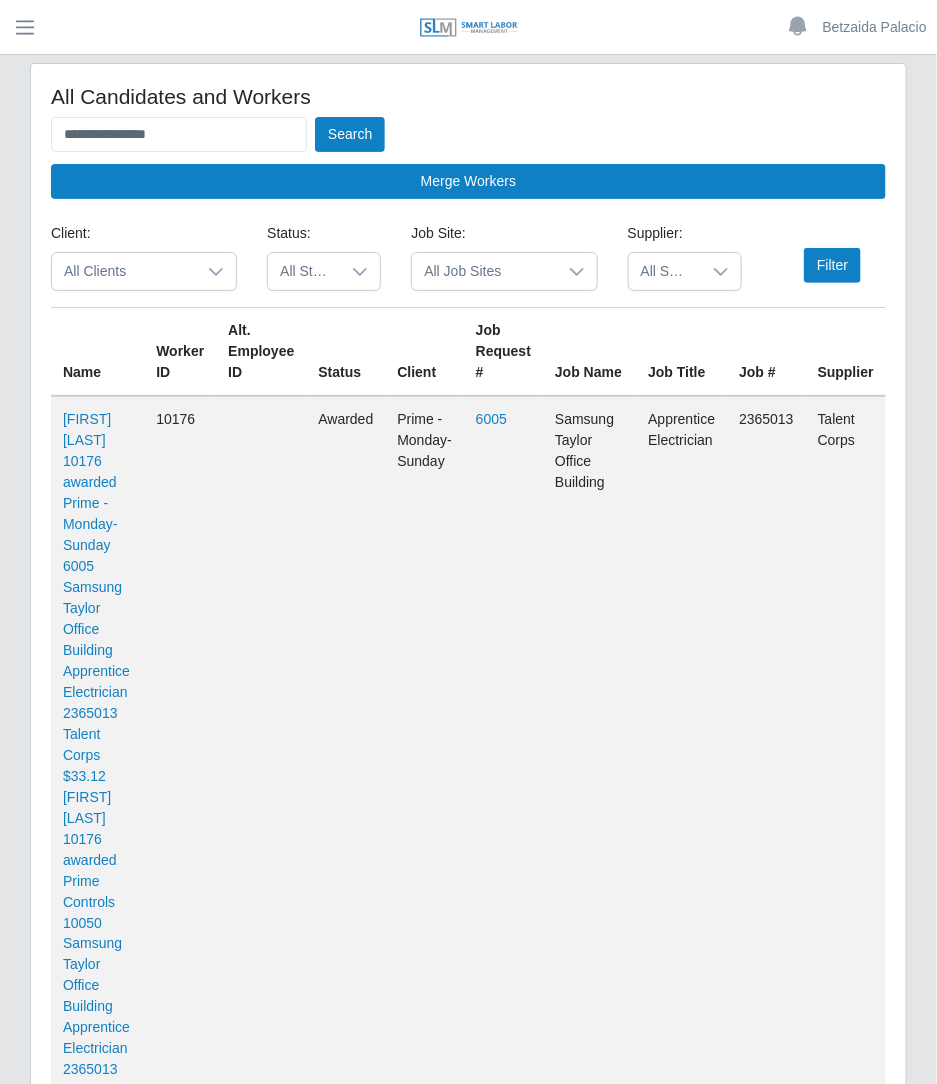 click on "Job Title" at bounding box center (681, 352) 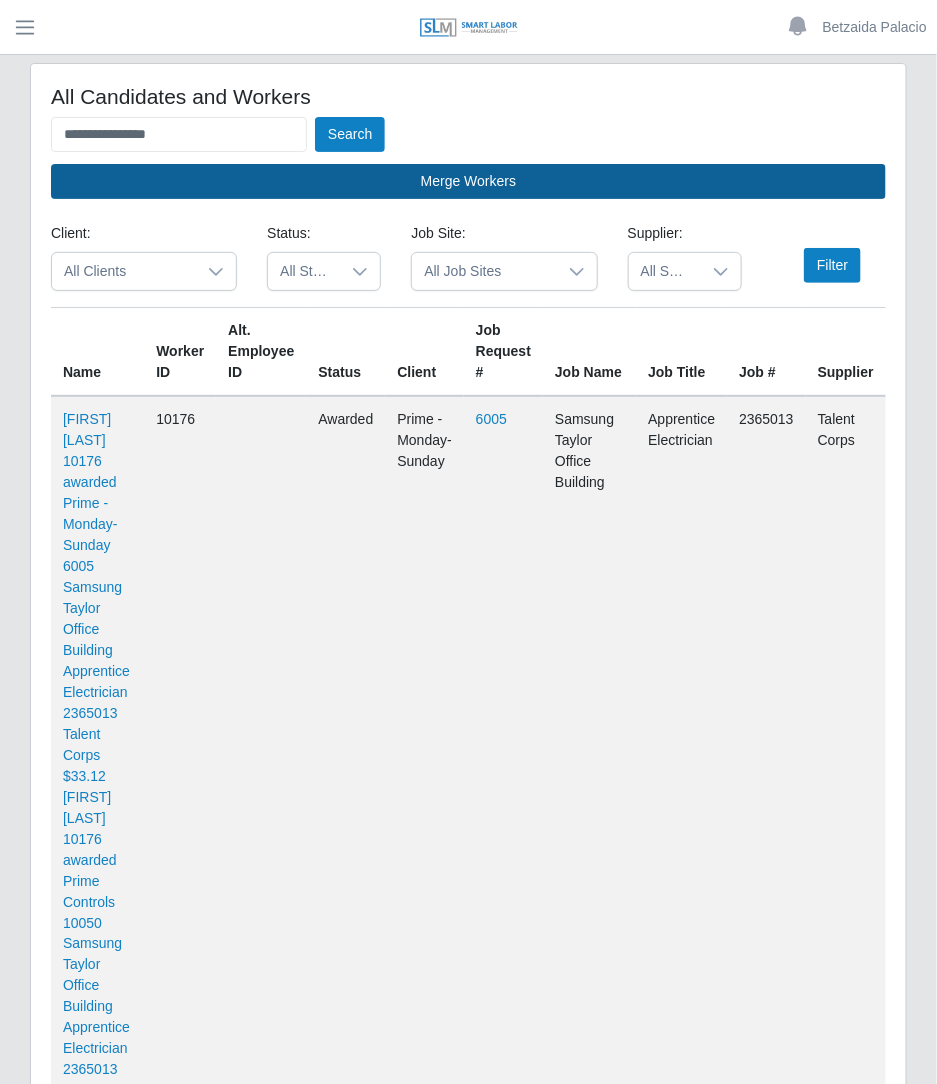 drag, startPoint x: 628, startPoint y: 311, endPoint x: 527, endPoint y: 165, distance: 177.53027 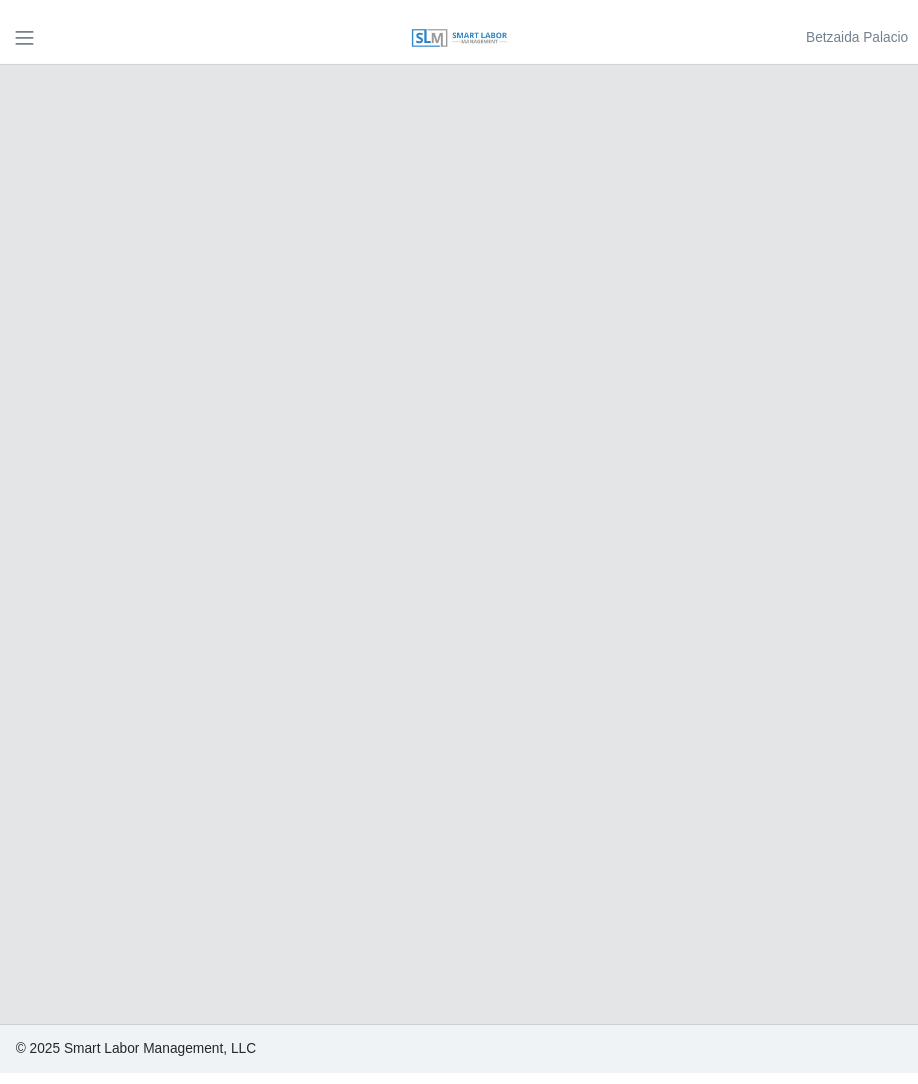 scroll, scrollTop: 0, scrollLeft: 0, axis: both 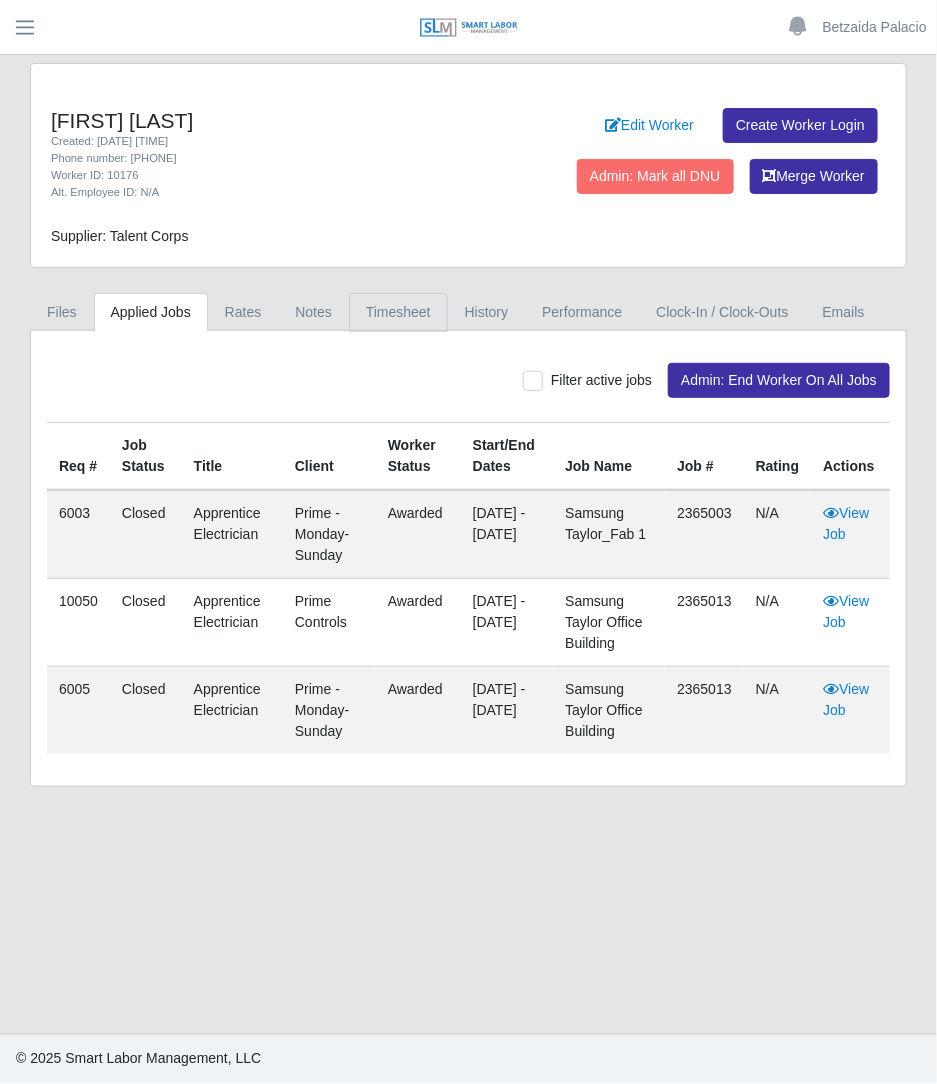 click on "Timesheet" at bounding box center (398, 312) 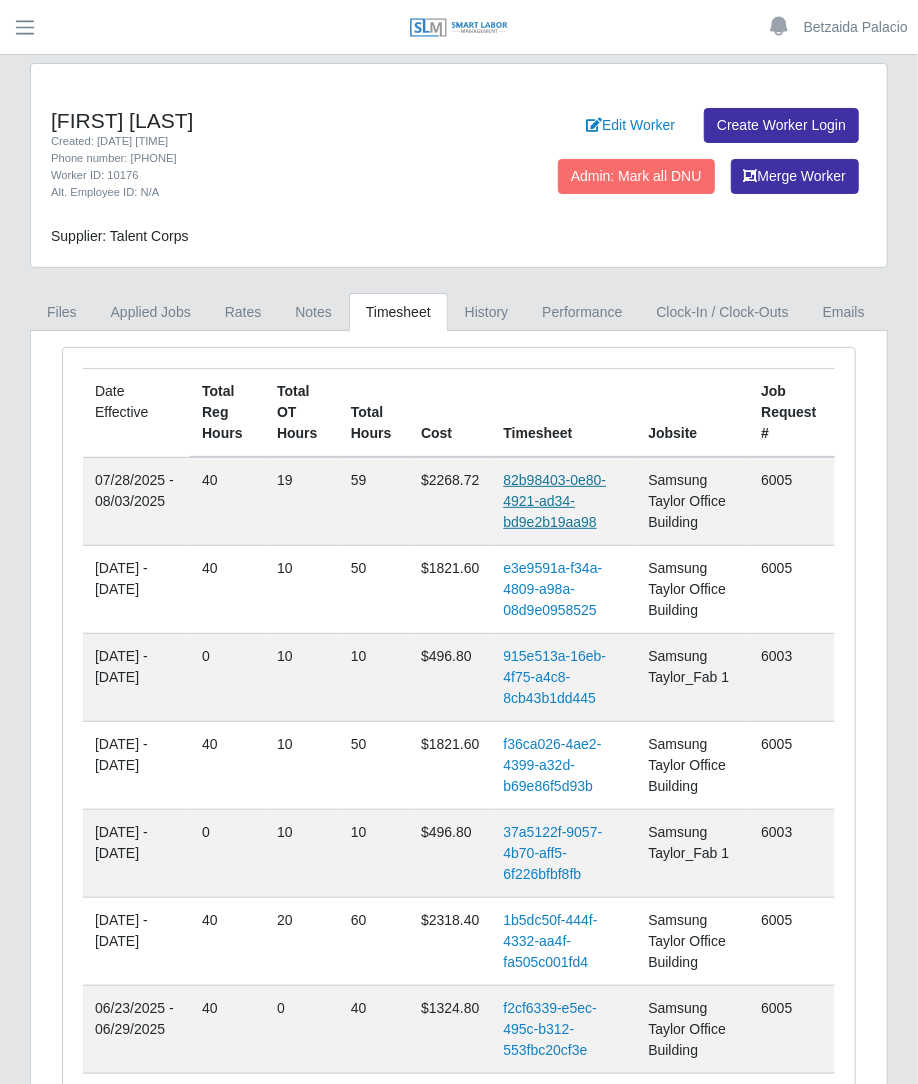 click on "82b98403-0e80-4921-ad34-bd9e2b19aa98" at bounding box center [554, 501] 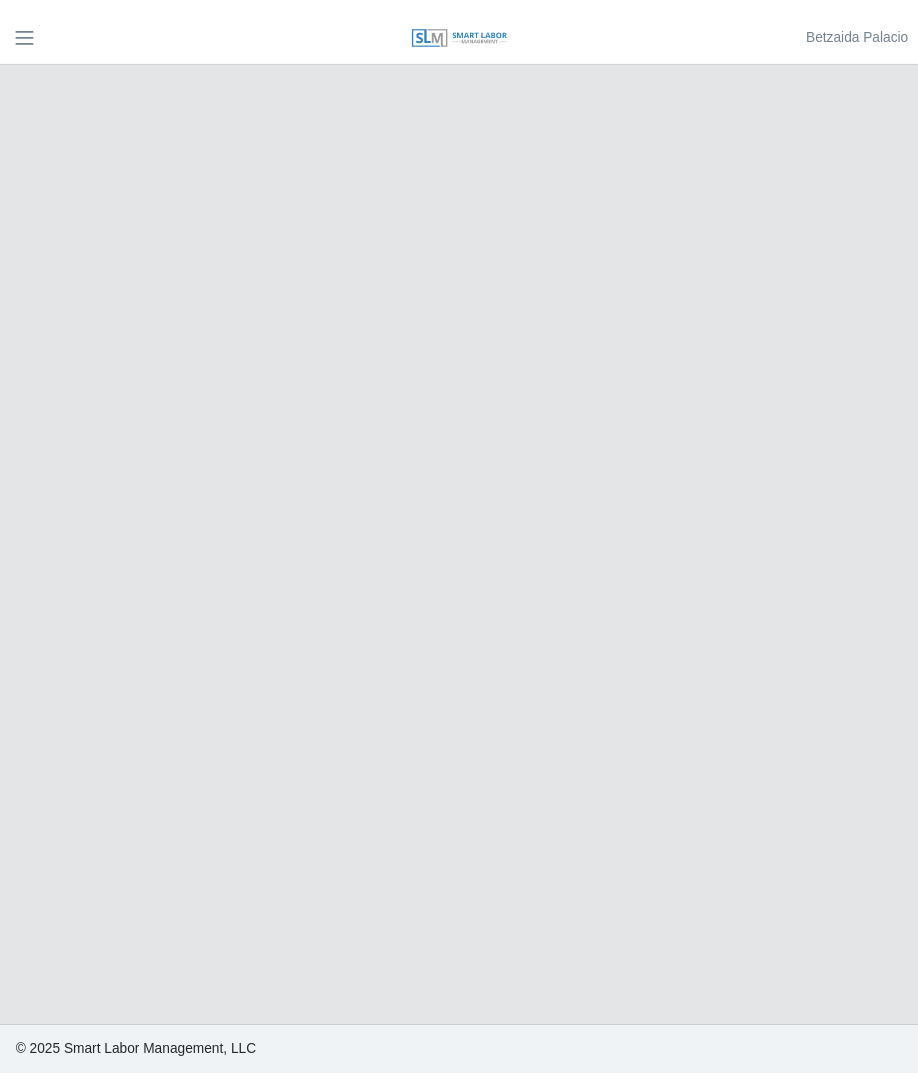 scroll, scrollTop: 0, scrollLeft: 0, axis: both 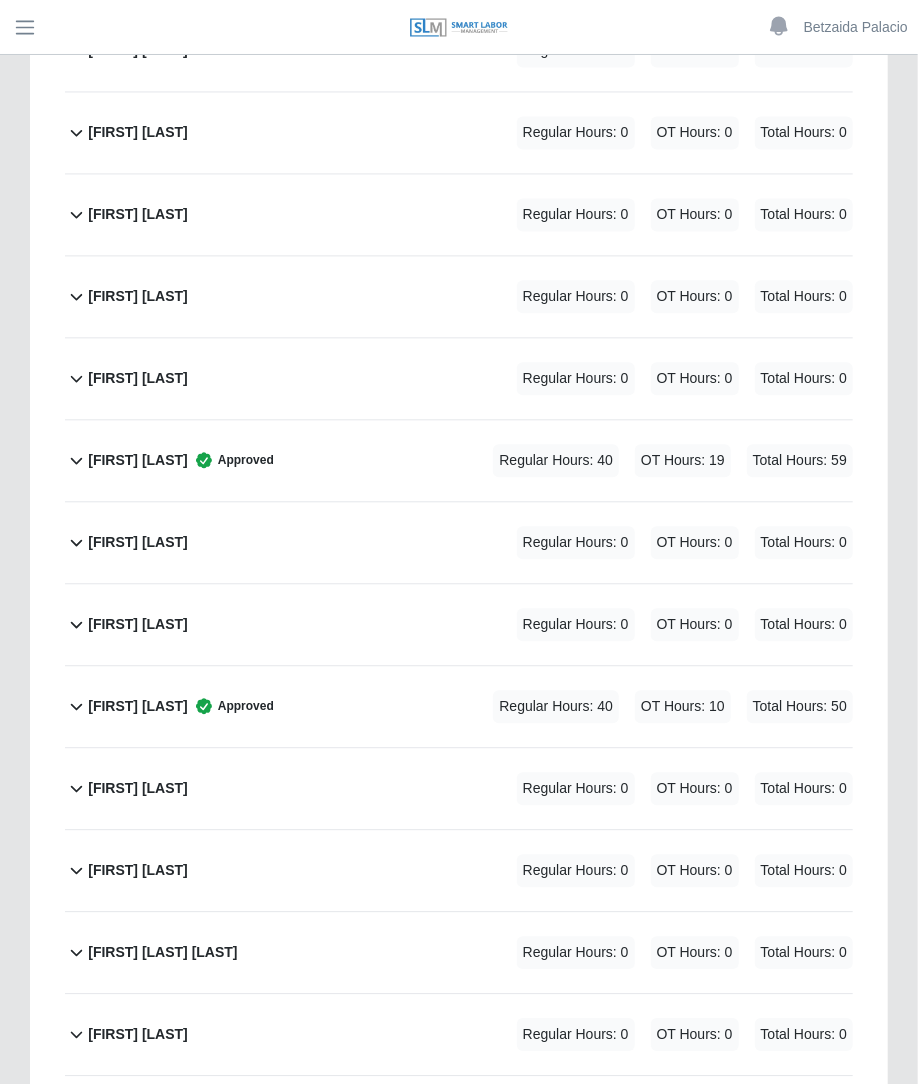 click on "[FIRST] [LAST]        Approved
Regular Hours: 40   OT Hours: 10   Total Hours: 50" 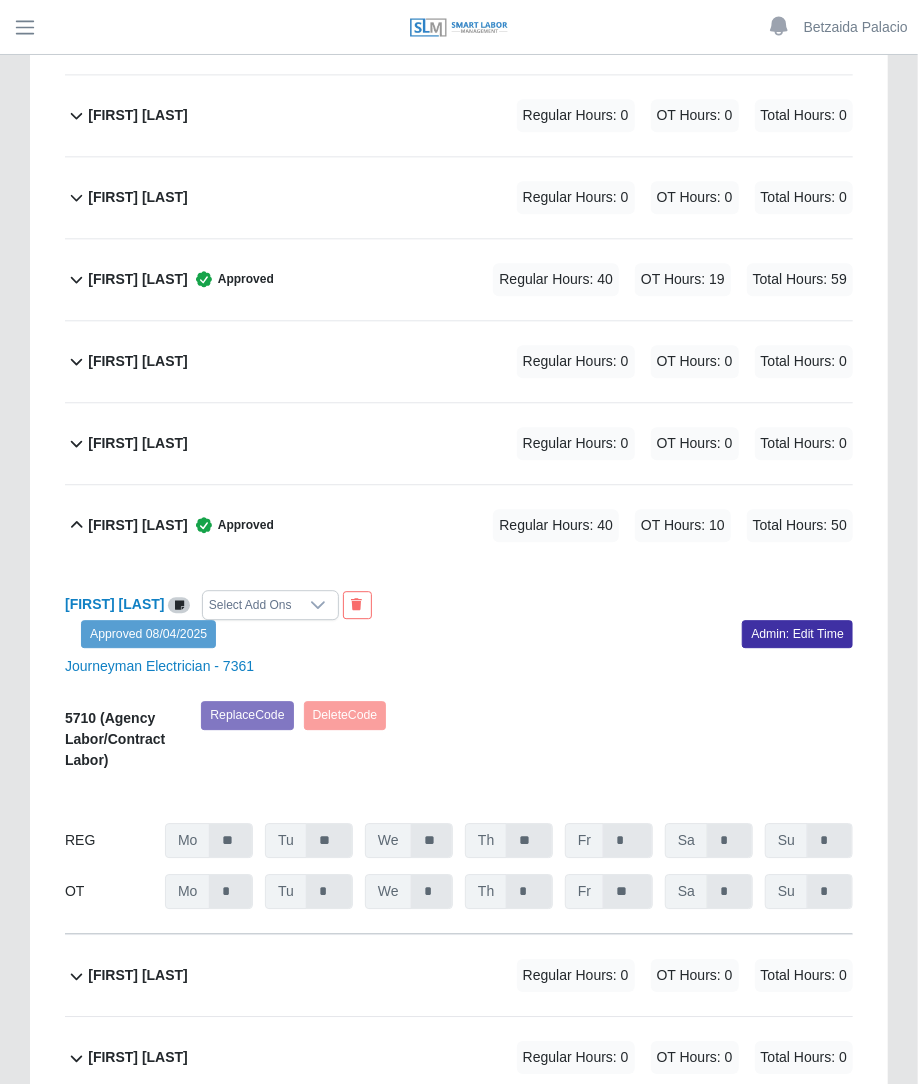 scroll, scrollTop: 1782, scrollLeft: 0, axis: vertical 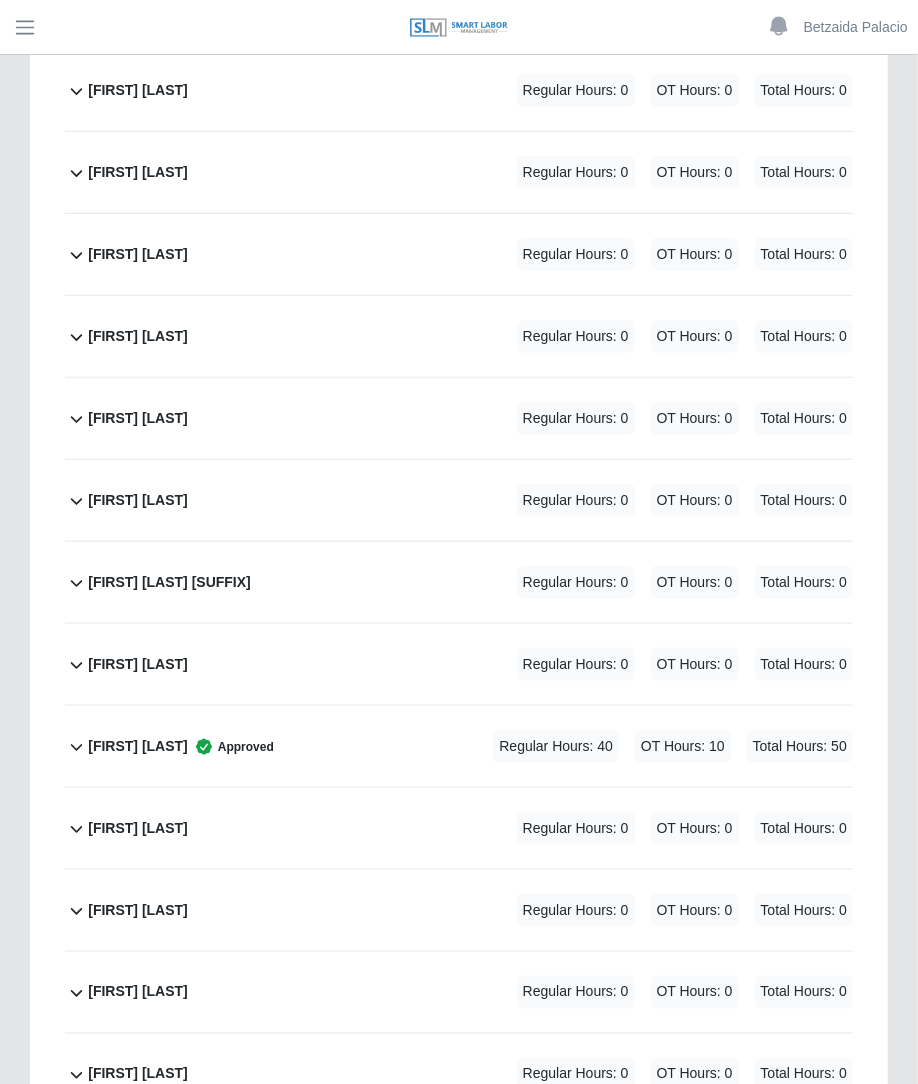 click on "[FIRST] [LAST]        Approved
Regular Hours: 40   OT Hours: 10   Total Hours: 50" 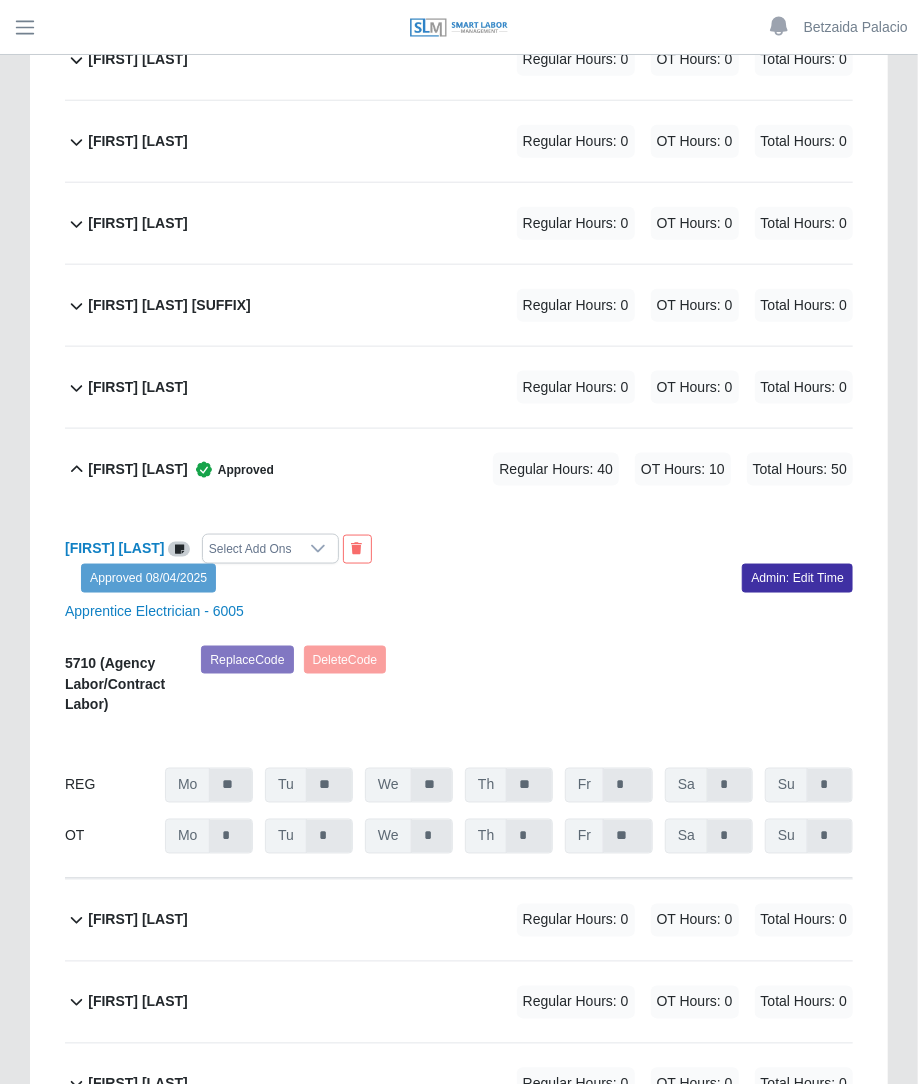 scroll, scrollTop: 3448, scrollLeft: 0, axis: vertical 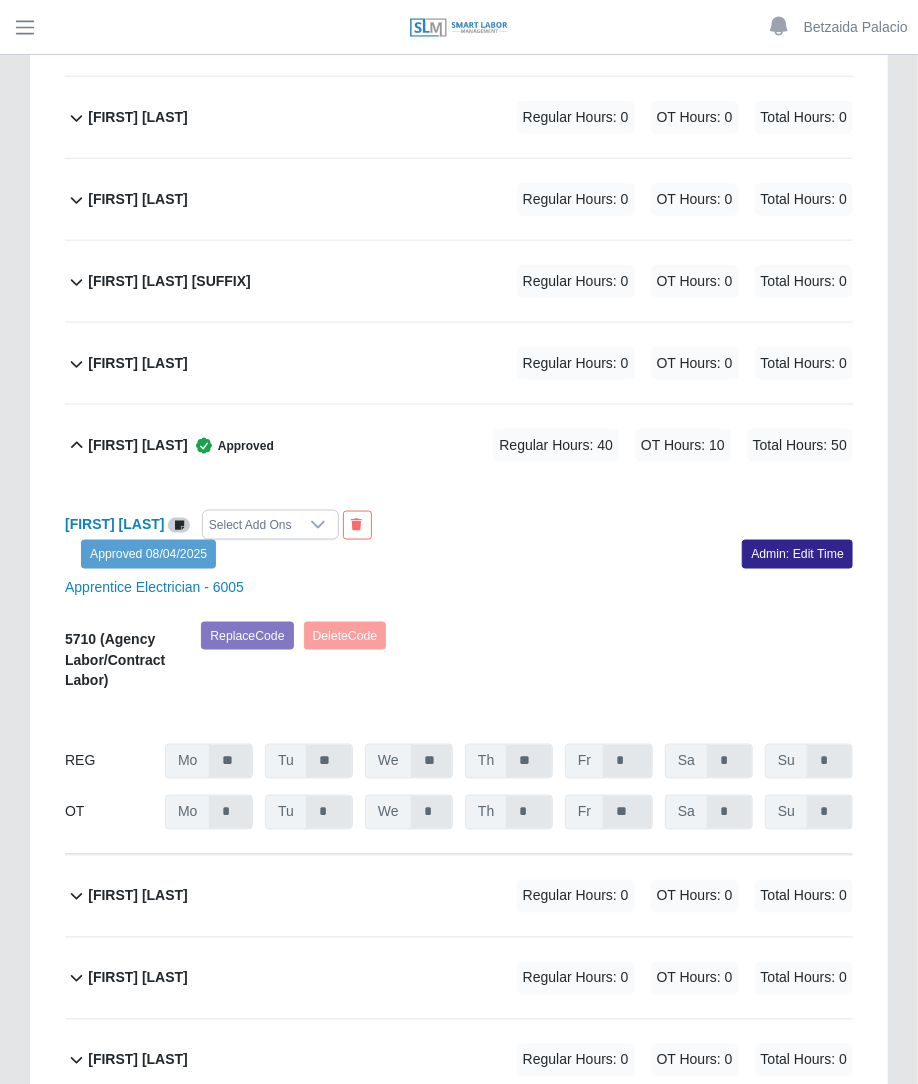 click on "Admin: Edit Time" 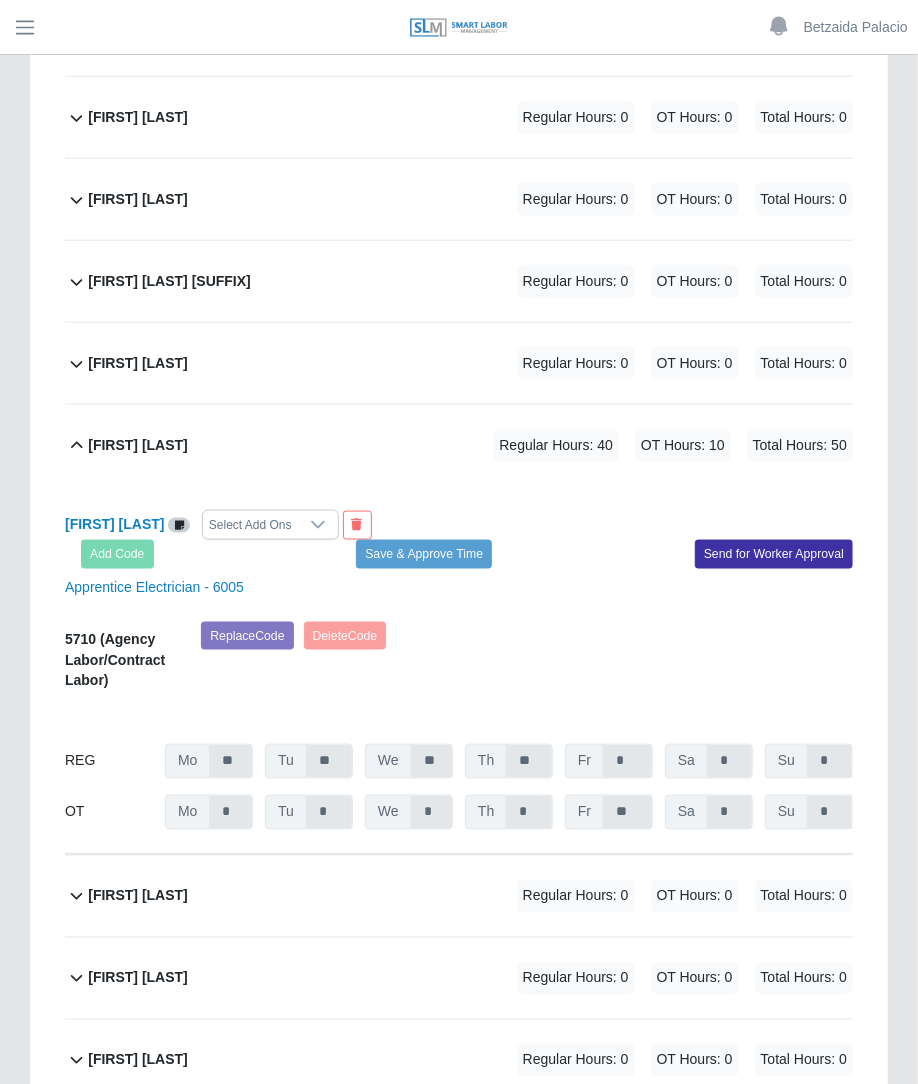drag, startPoint x: 930, startPoint y: 778, endPoint x: 456, endPoint y: 406, distance: 602.5446 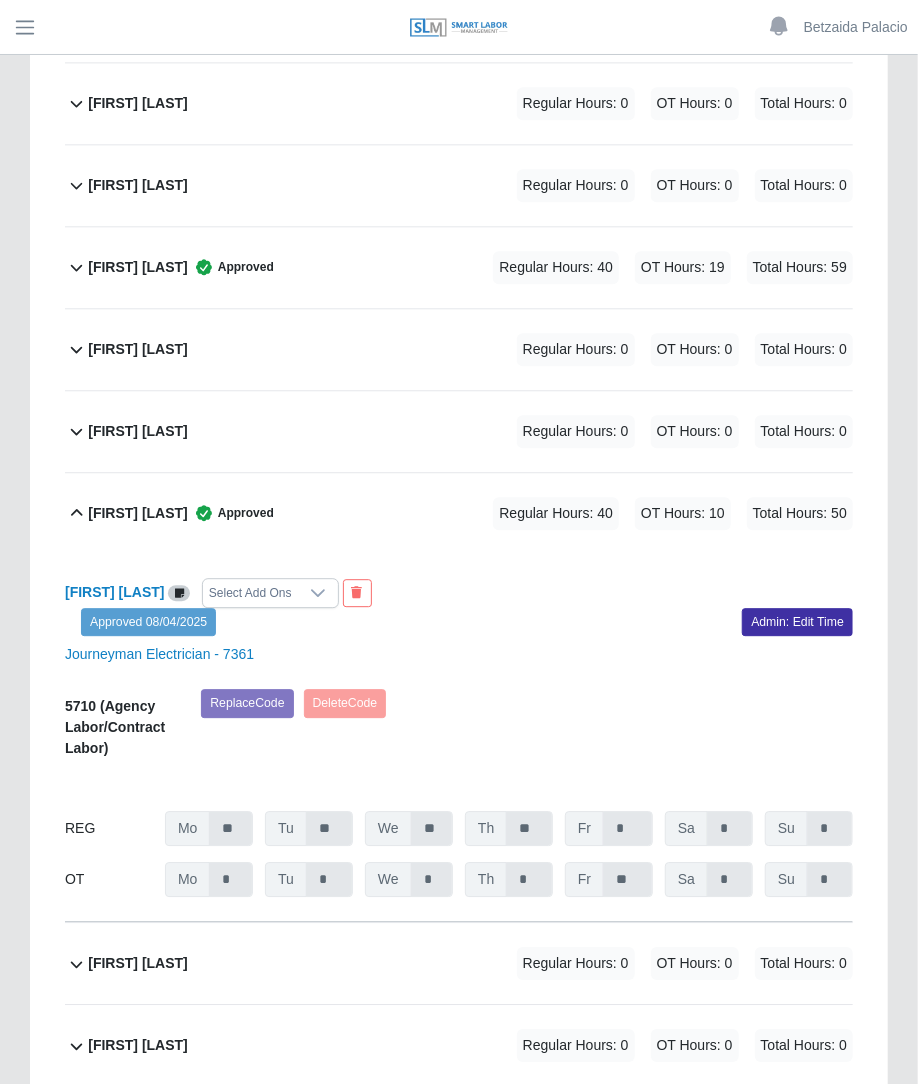 scroll, scrollTop: 0, scrollLeft: 0, axis: both 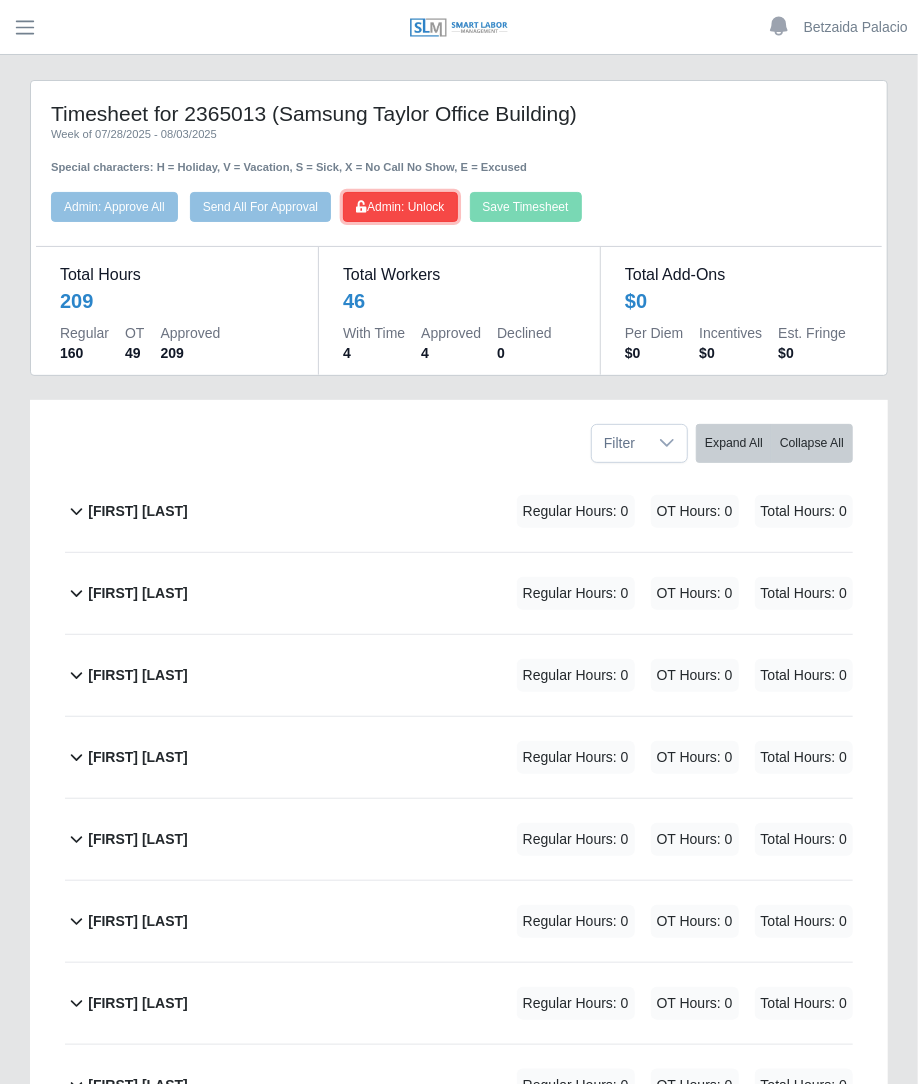 click on "Admin: Unlock" 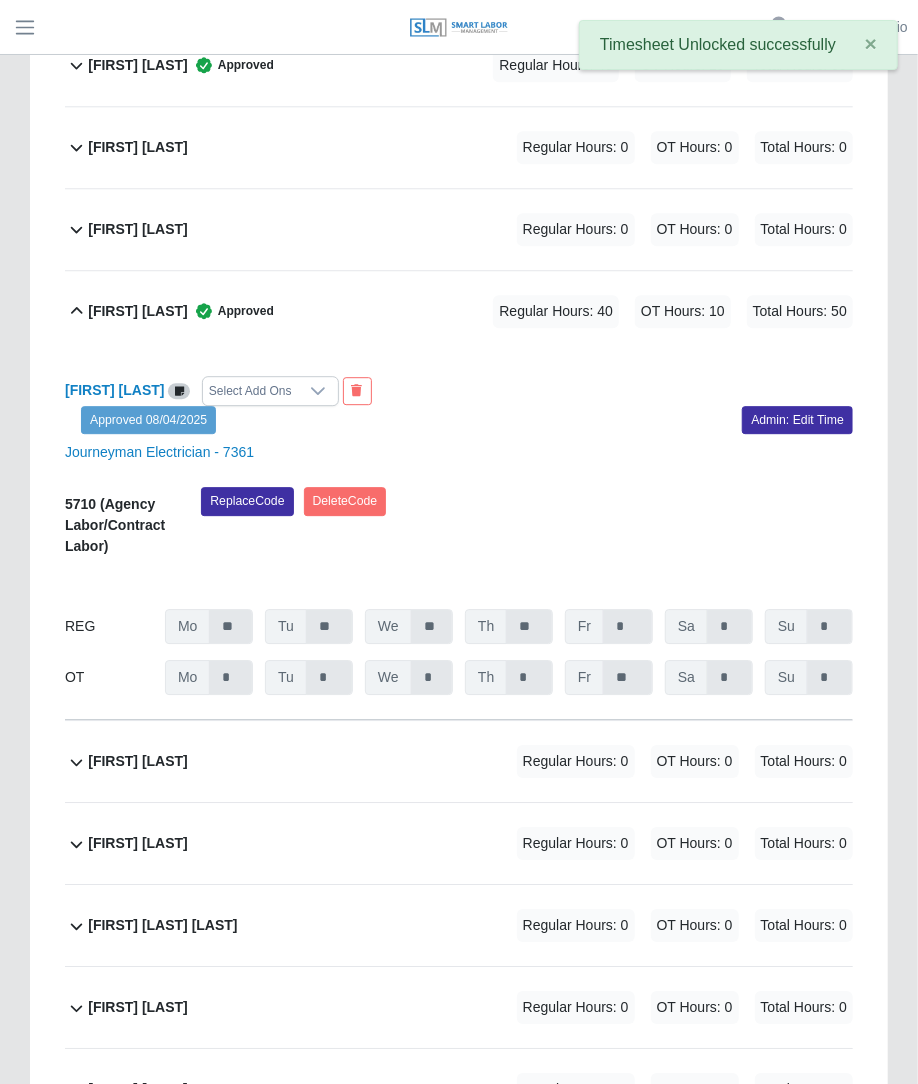 scroll, scrollTop: 1886, scrollLeft: 0, axis: vertical 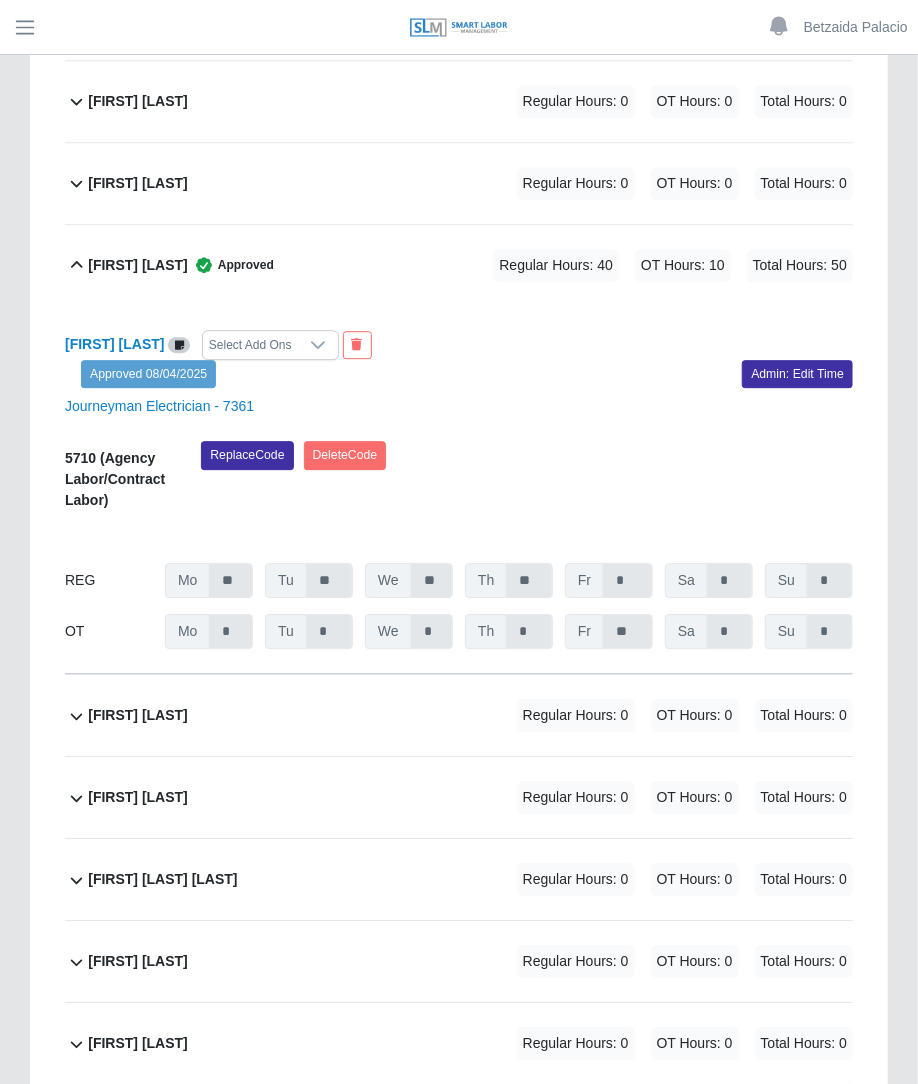 click on "Select Add Ons" at bounding box center (250, 345) 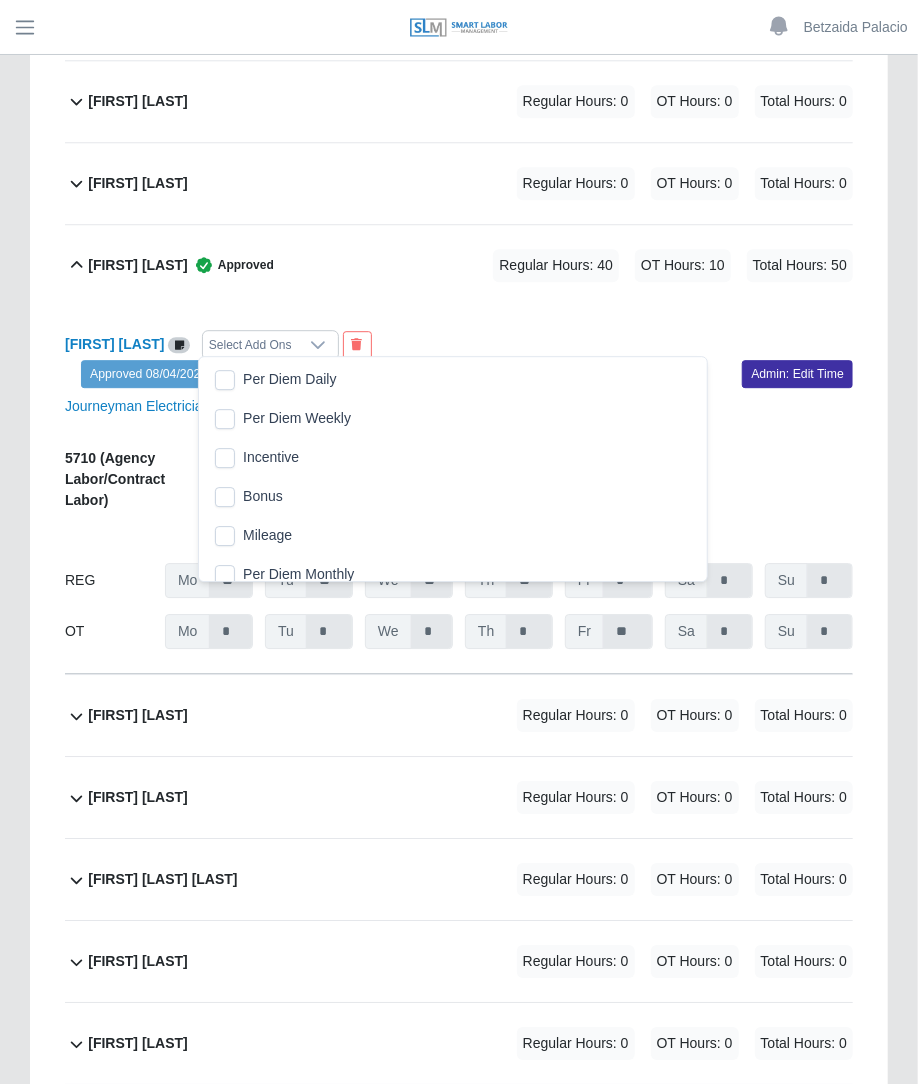 scroll, scrollTop: 20, scrollLeft: 13, axis: both 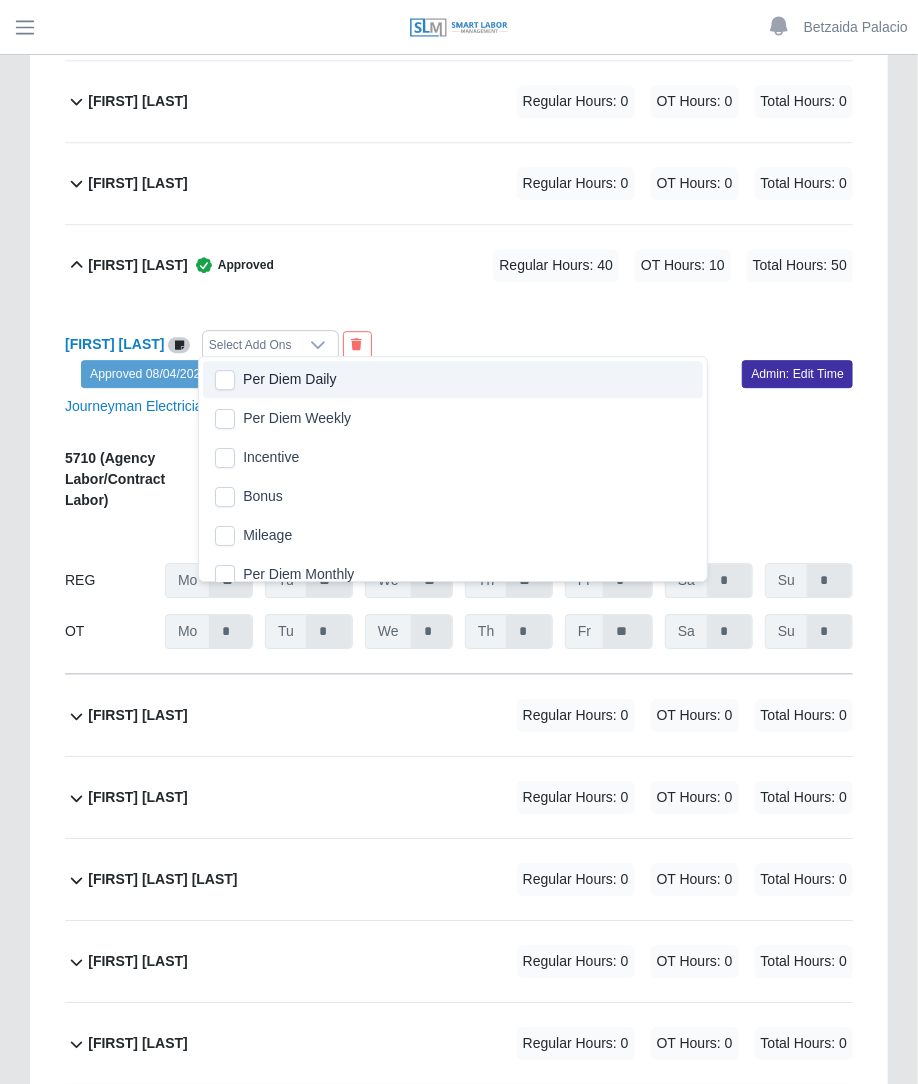 click on "Per Diem Daily" 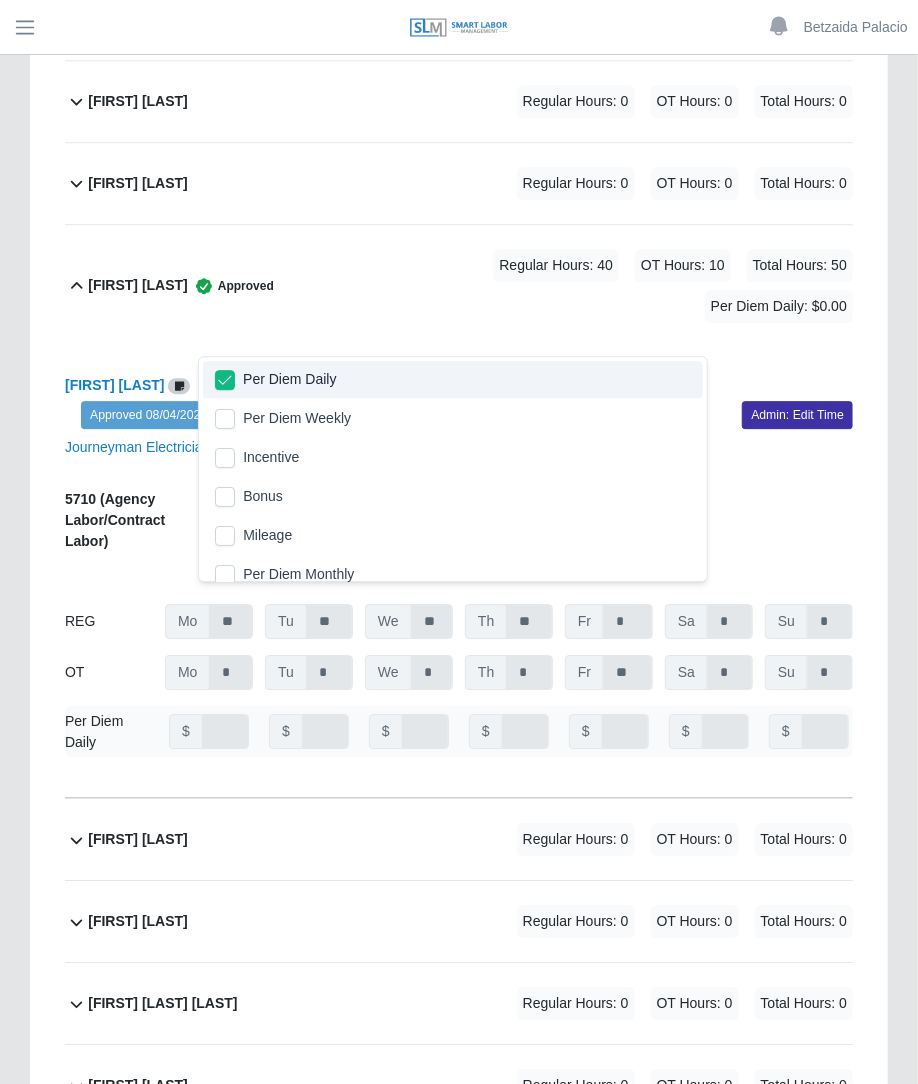 click on "[FIRST] [LAST]     Per Diem Daily
Approved 08/04/2025
Admin: Edit Time
Journeyman Electrician - 7361     5710
(Agency Labor/Contract Labor)
Replace
Code
Delete
Code
07/28/2025
Timers    07/29/2025
Timers    07/30/2025
Timers    07/31/2025
Timers    08/01/2025
Timers    08/02/2025
Timers    08/03/2025
Timers
REG
Mo   **   Tu   **   We   **   Th   **   Fr   *   Sa   *   Su   *
OT
Mo   * Tu   * We   * Th   * Fr   ** Sa   * Su   *     Per Diem Daily
$
$
$
$" 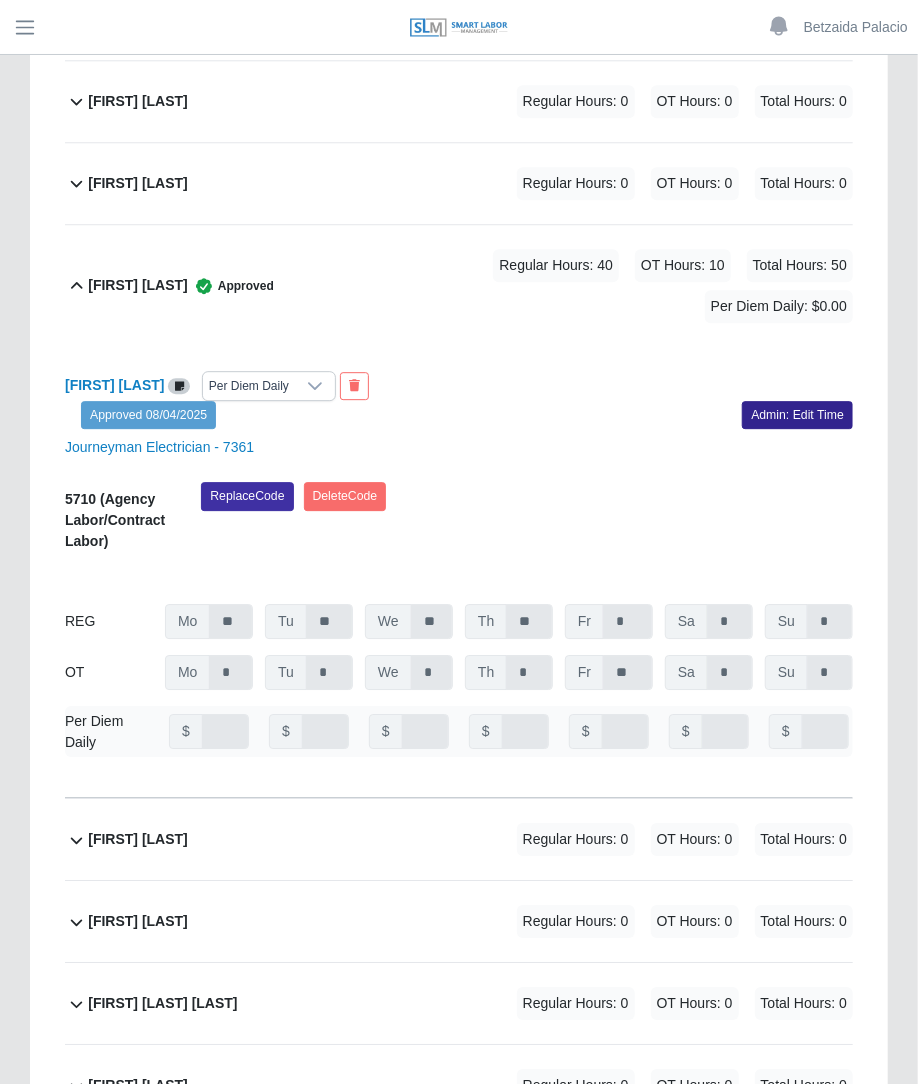 click on "Admin: Edit Time" 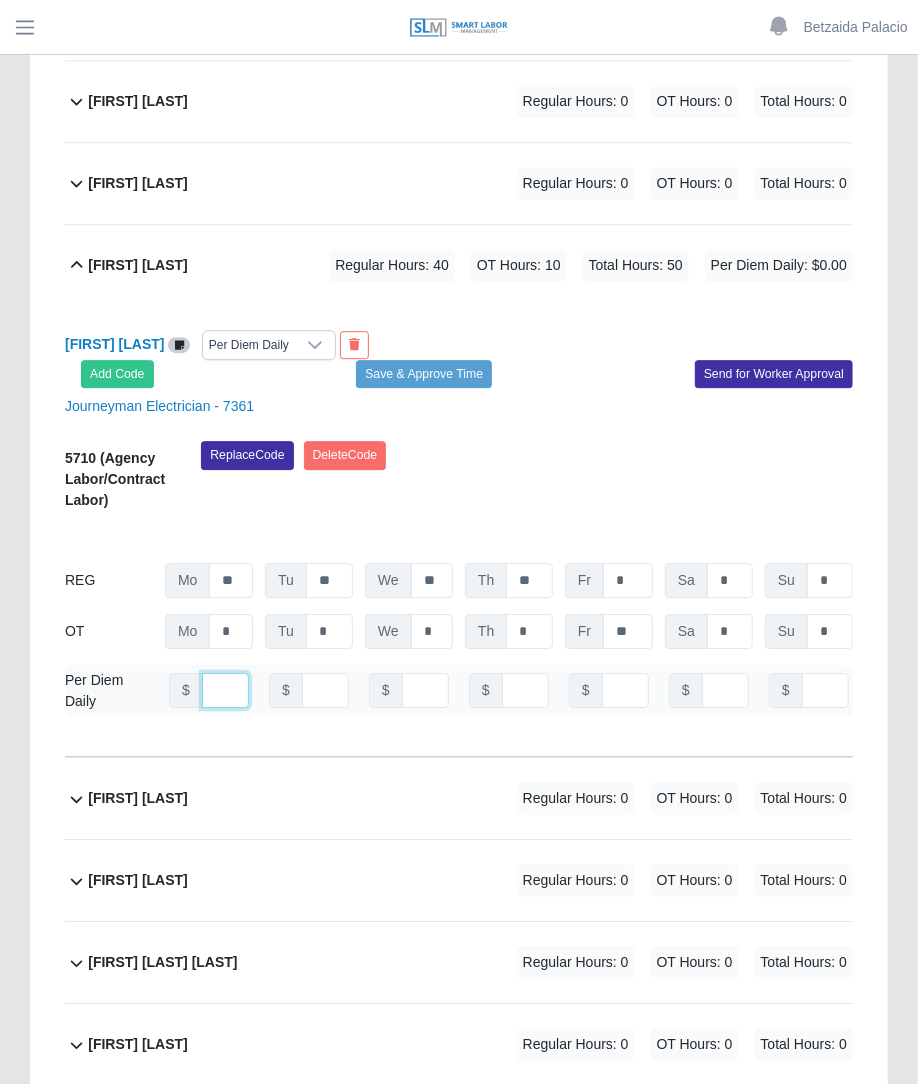 click at bounding box center [225, 690] 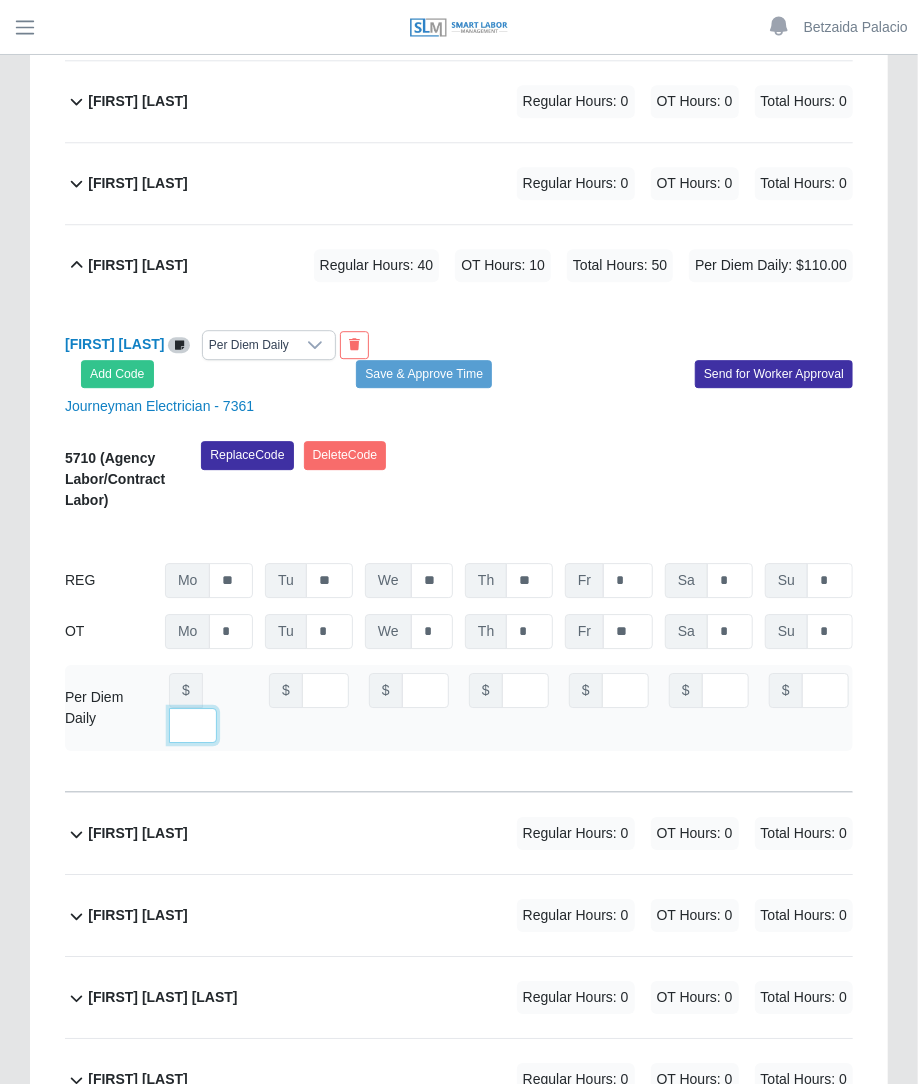 scroll, scrollTop: 0, scrollLeft: 14, axis: horizontal 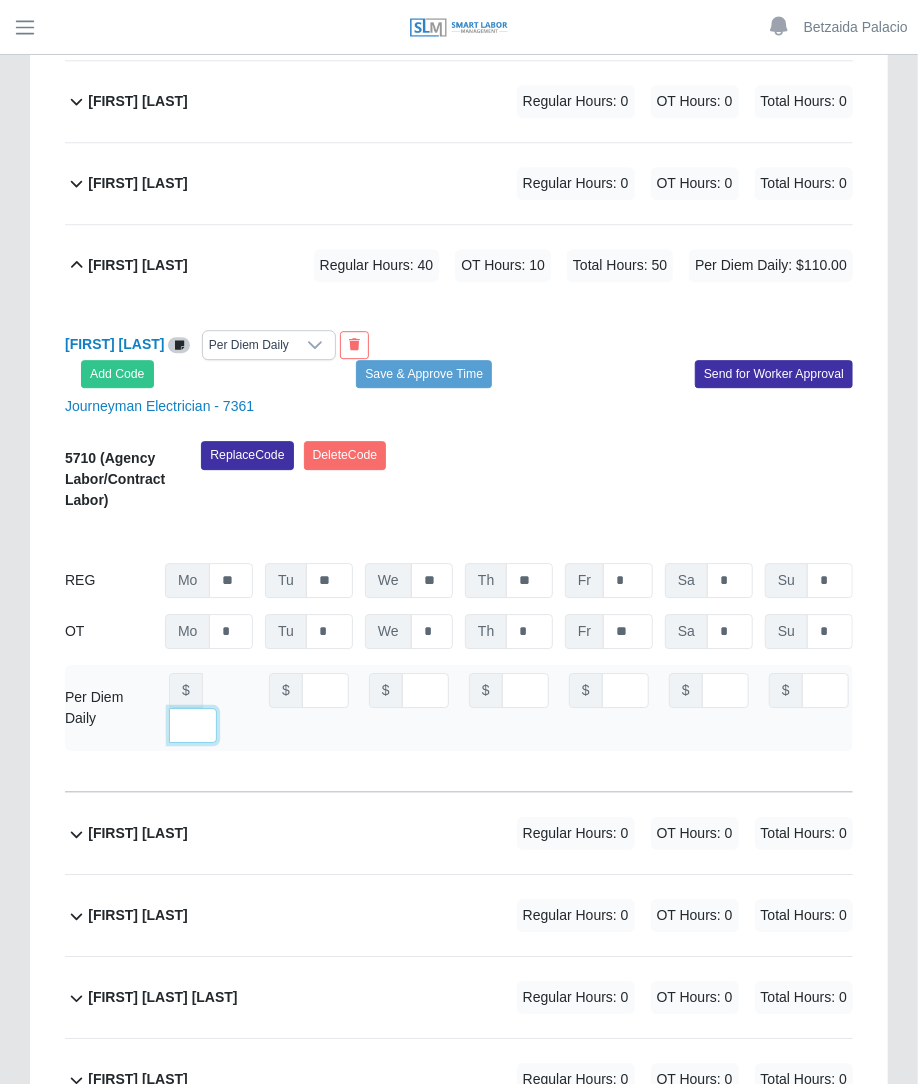 type on "***" 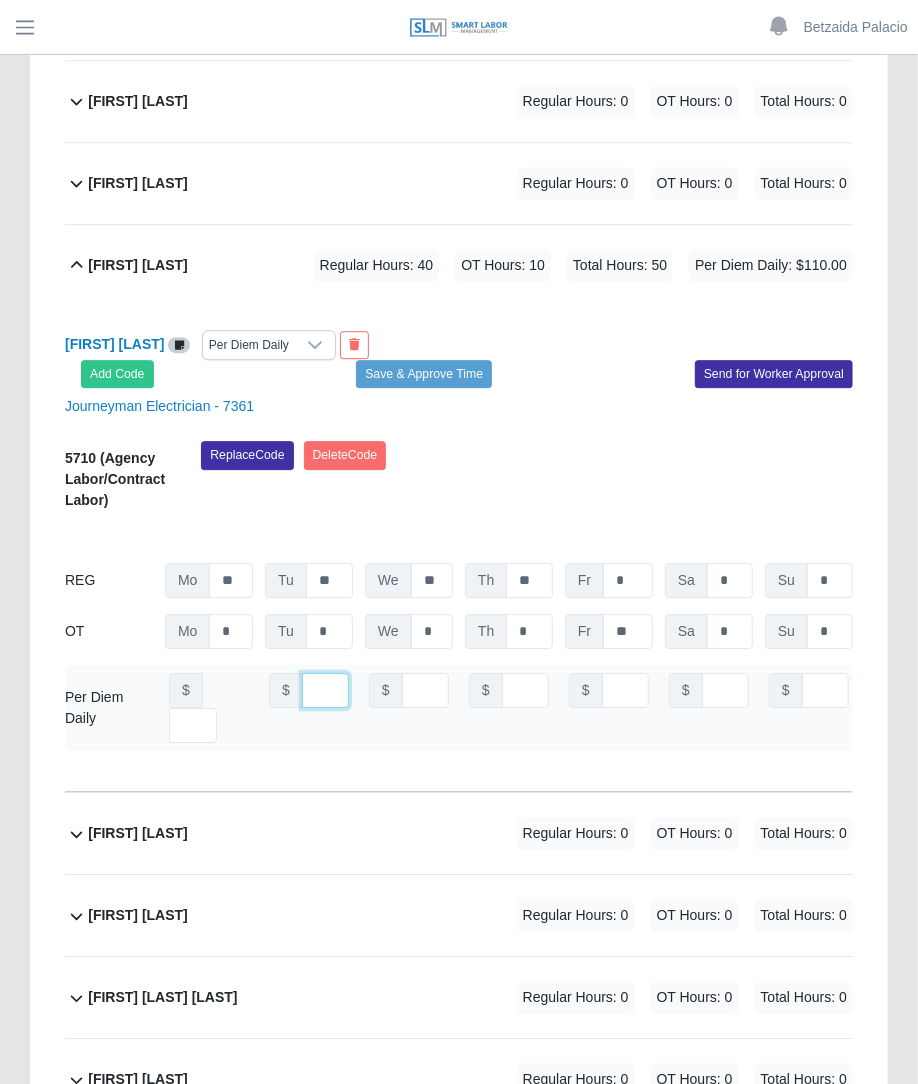 scroll, scrollTop: 0, scrollLeft: 0, axis: both 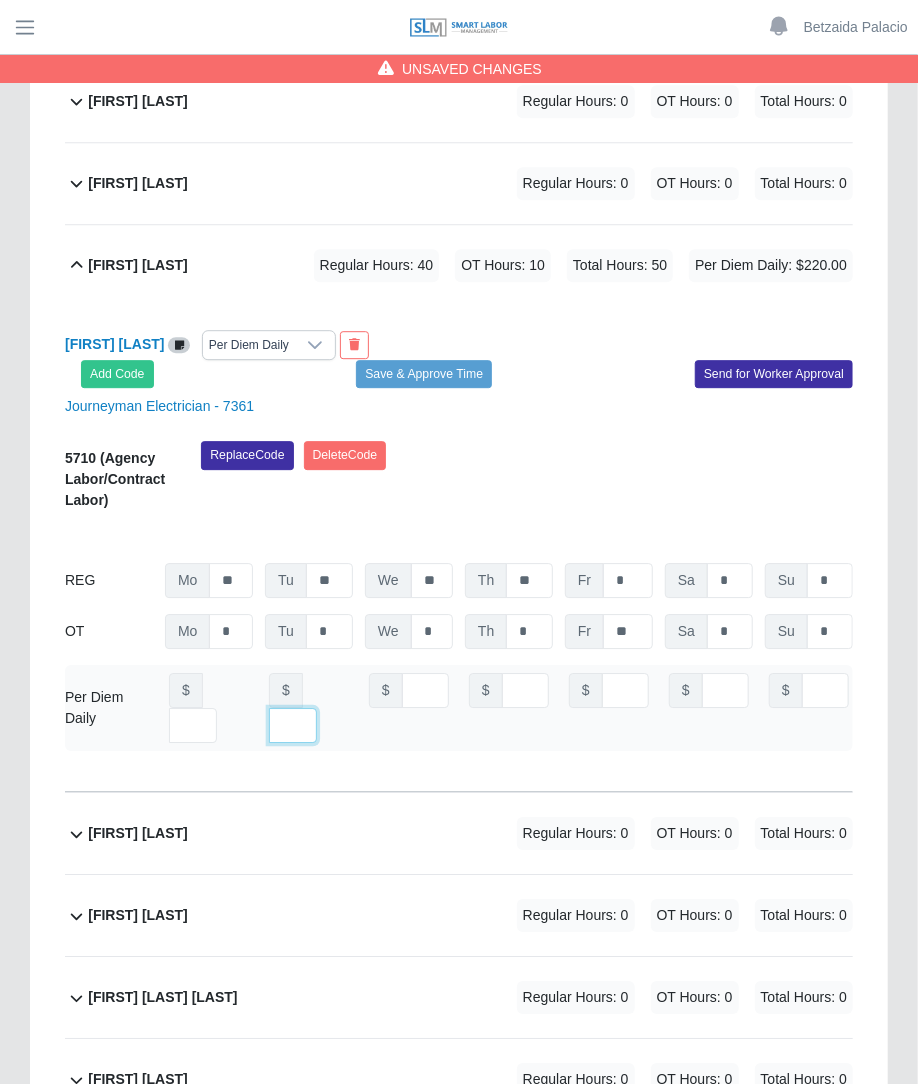 type on "***" 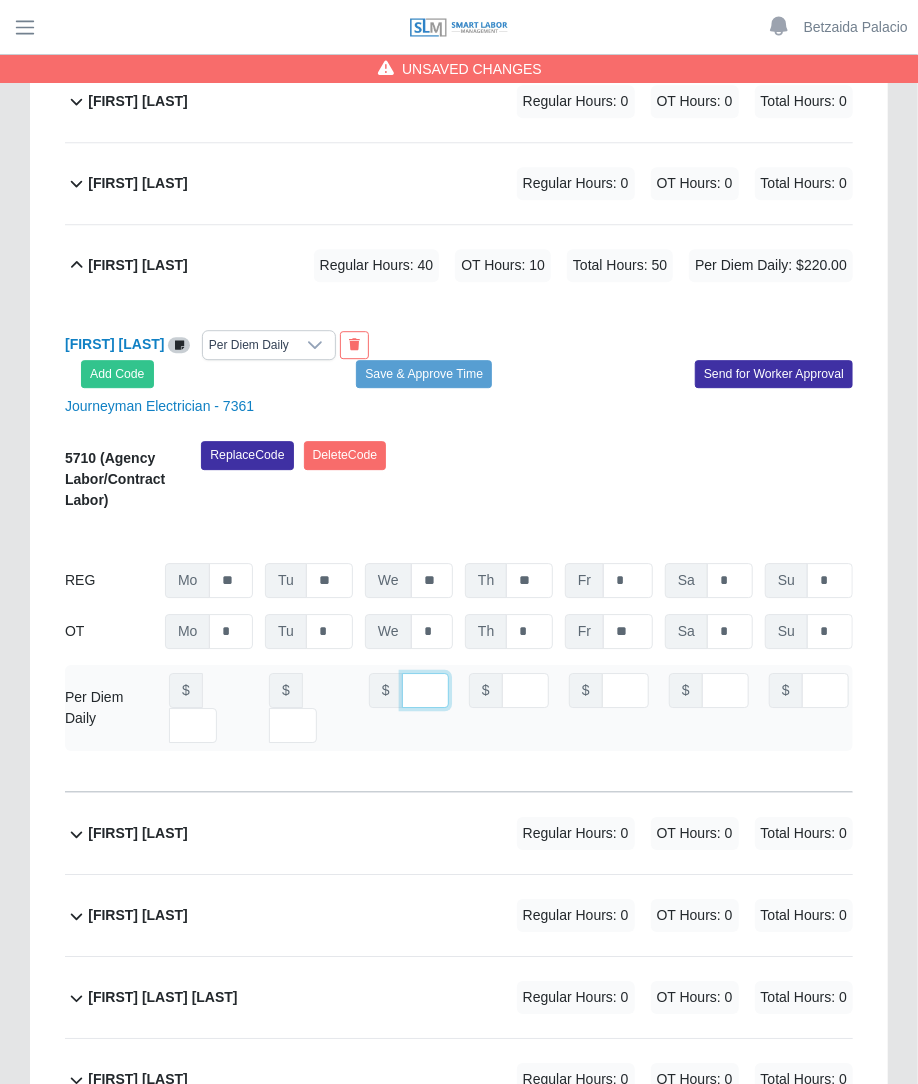 scroll, scrollTop: 0, scrollLeft: 0, axis: both 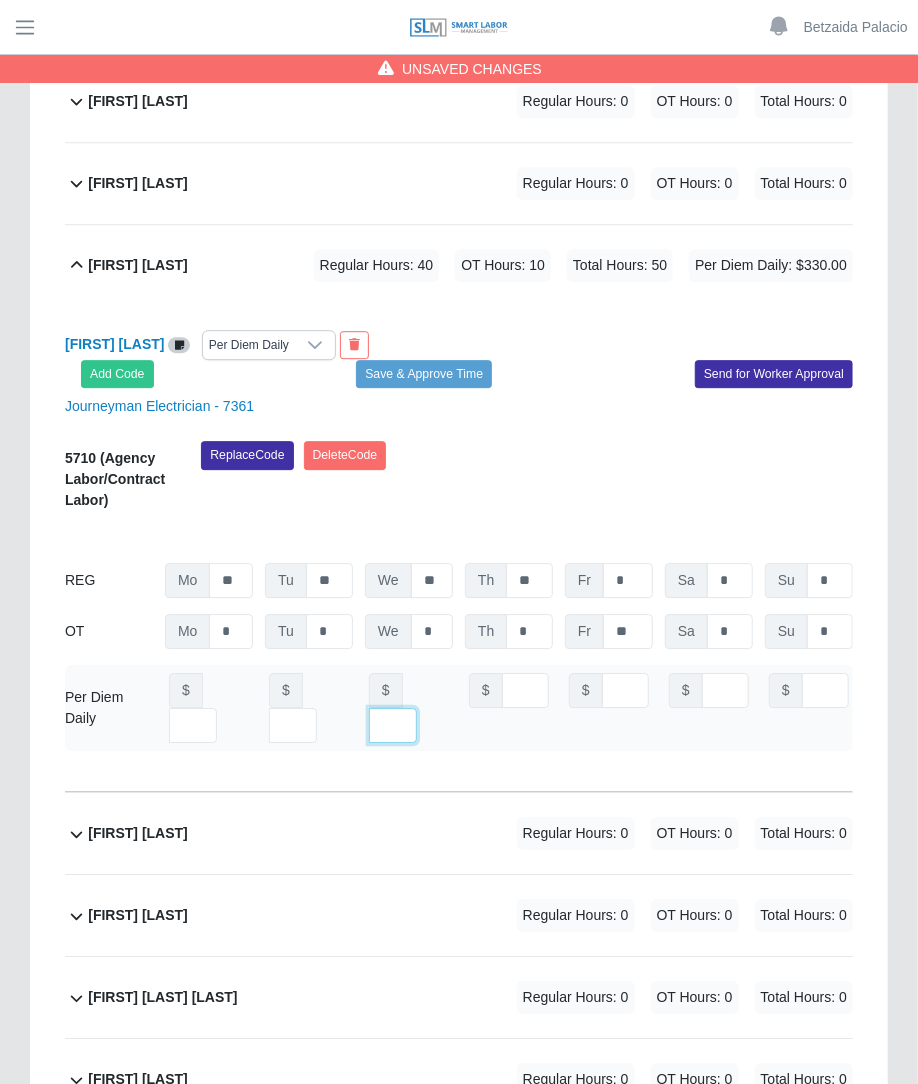 type on "***" 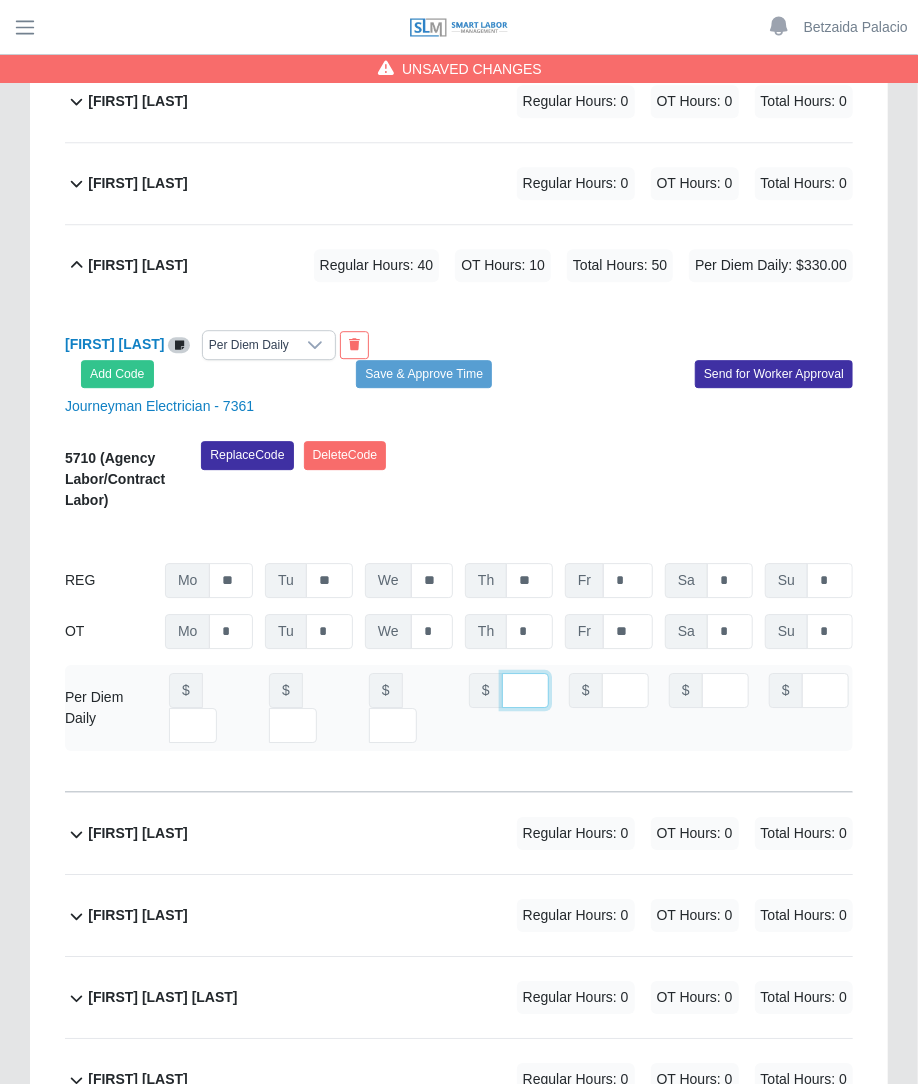 scroll, scrollTop: 0, scrollLeft: 0, axis: both 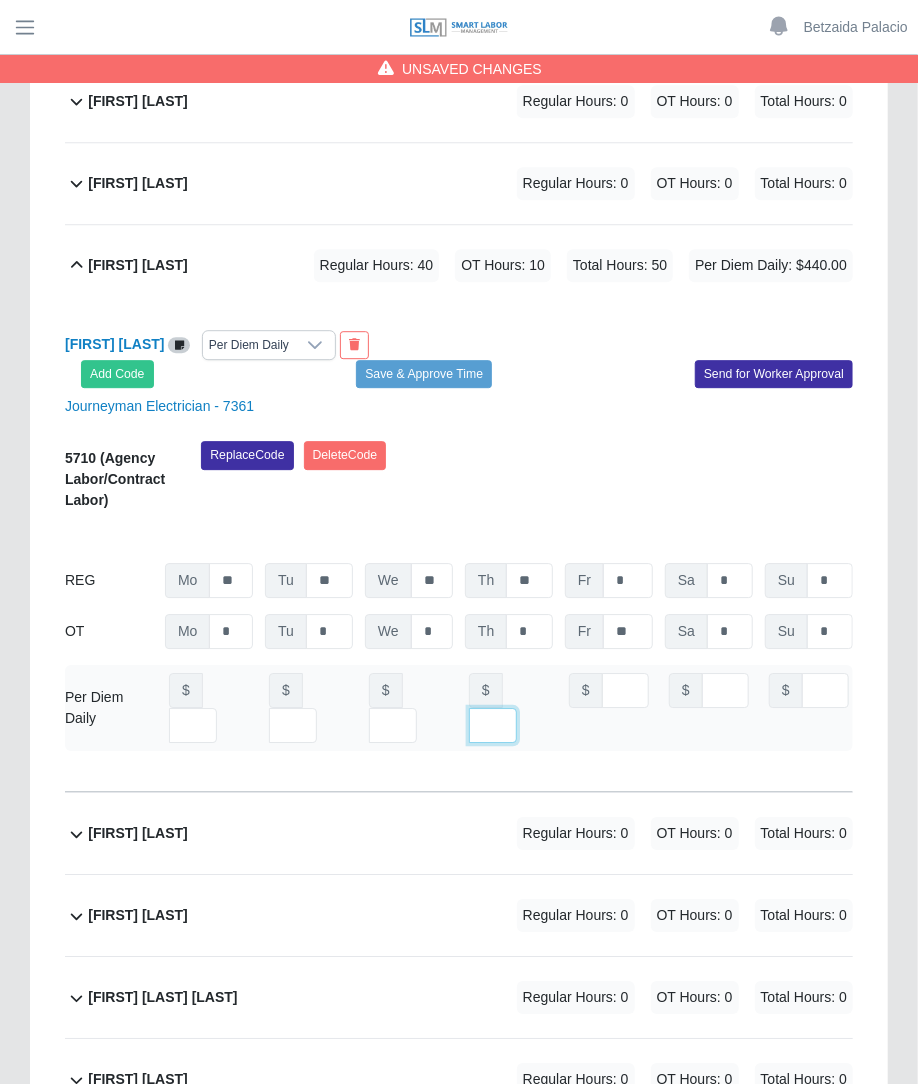 type on "***" 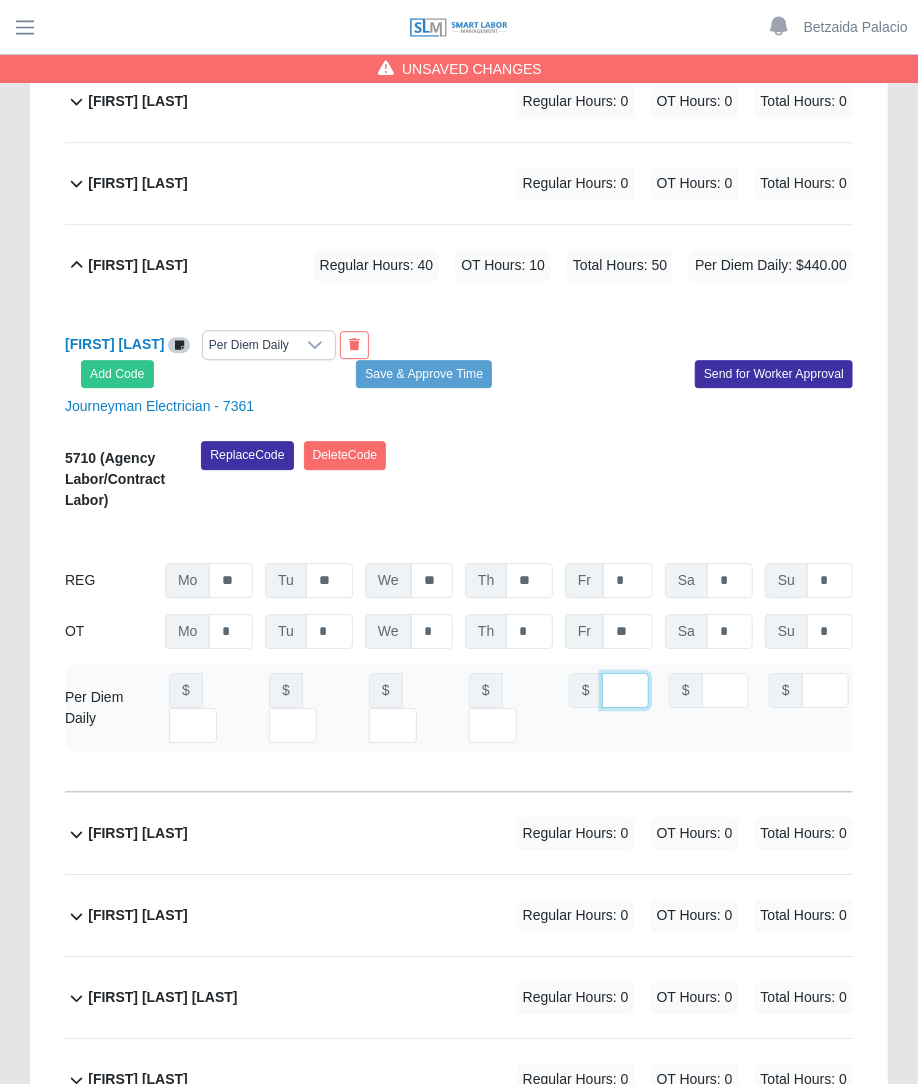 scroll, scrollTop: 0, scrollLeft: 0, axis: both 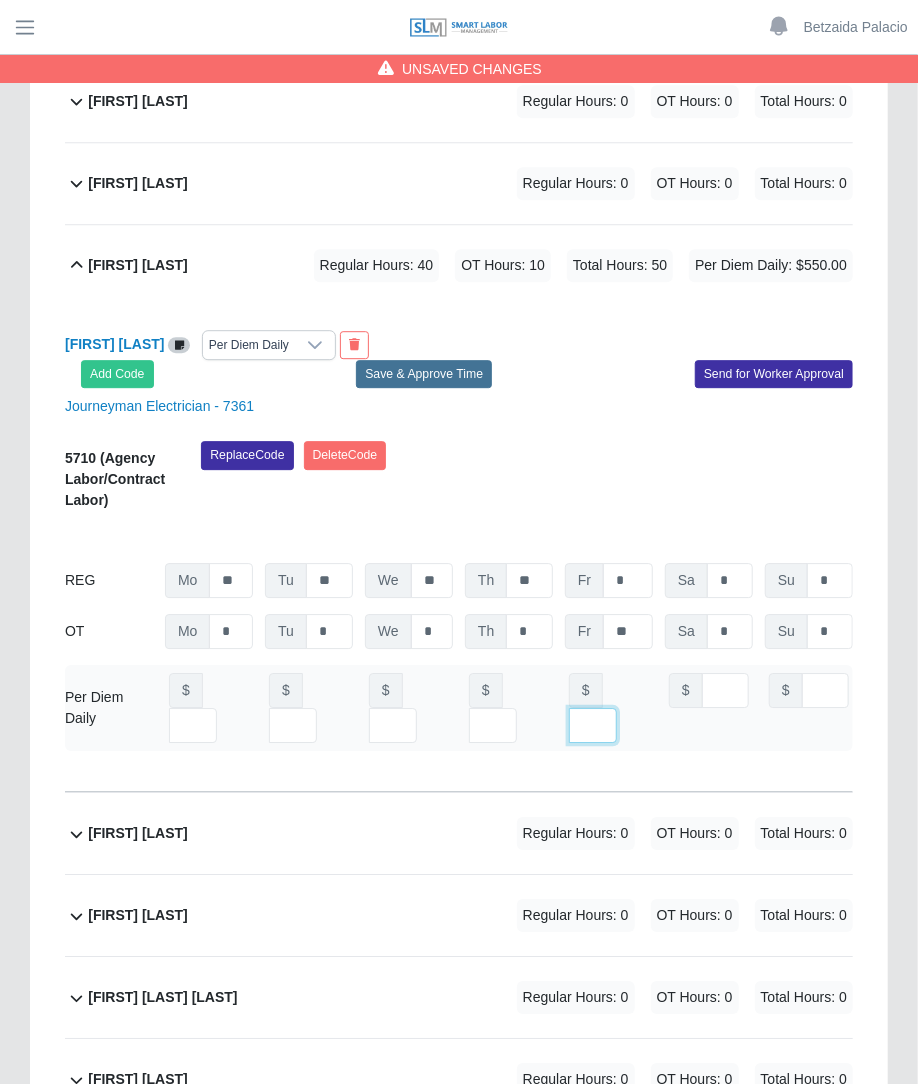 type on "***" 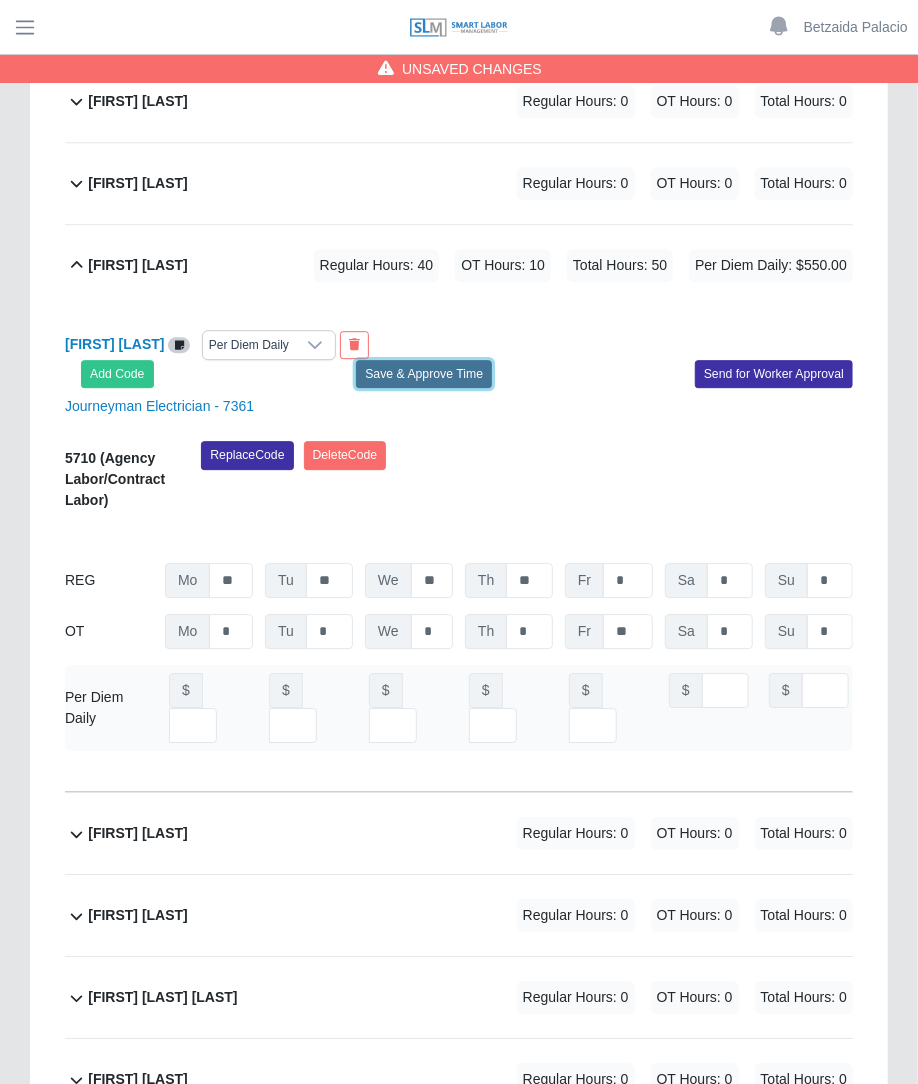 click on "Save & Approve Time" 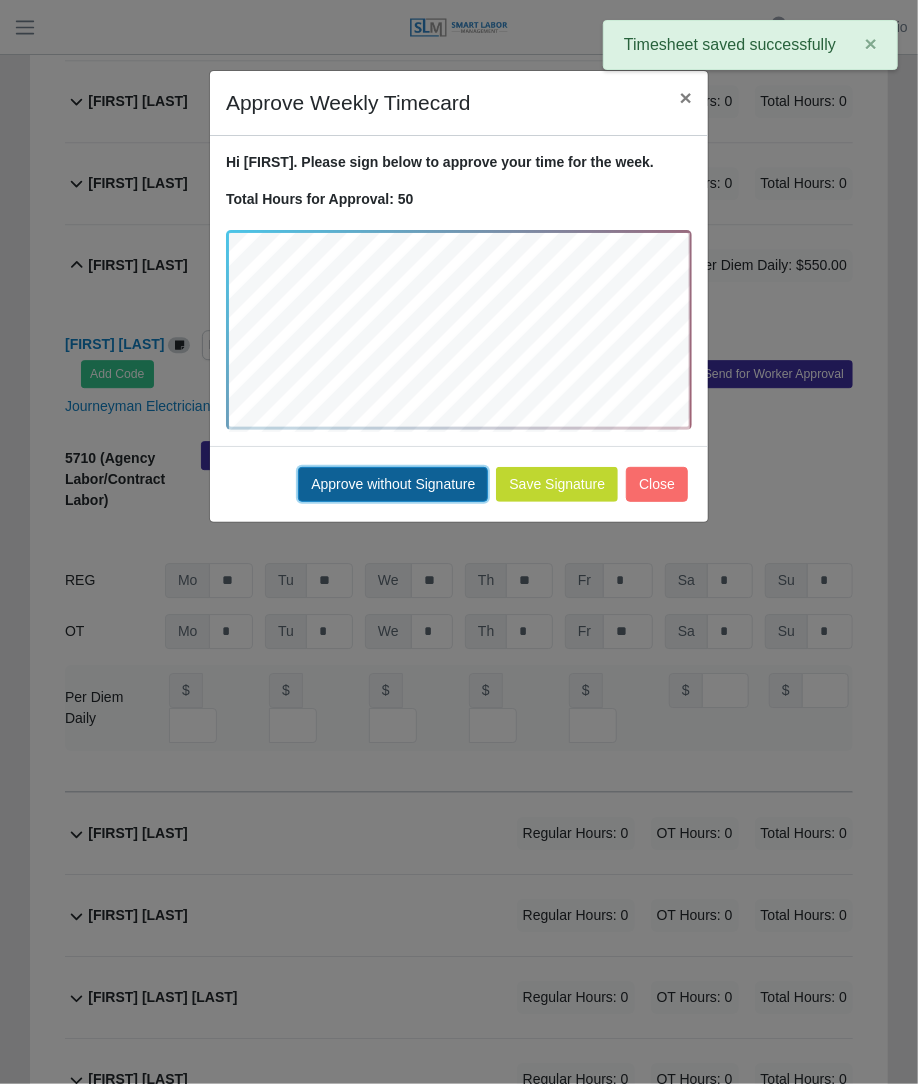 click on "Approve without Signature" at bounding box center [393, 484] 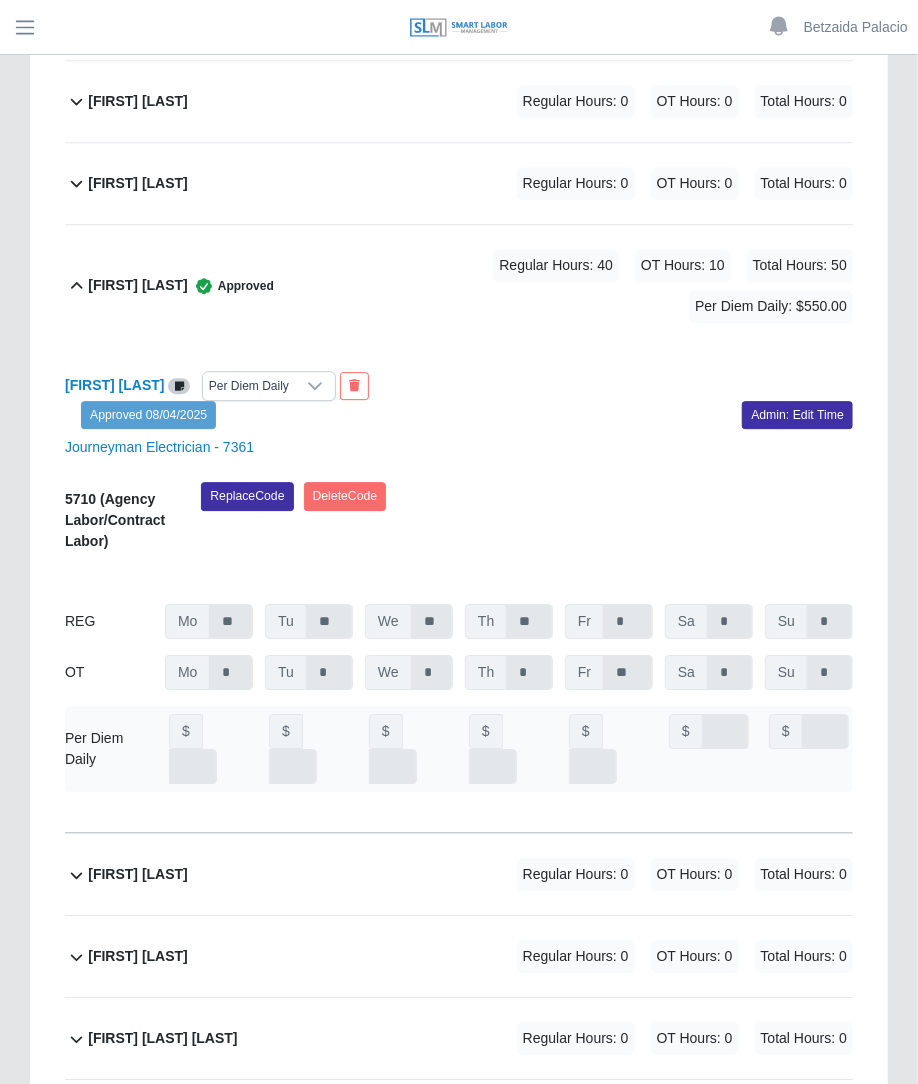 scroll, scrollTop: 1884, scrollLeft: 0, axis: vertical 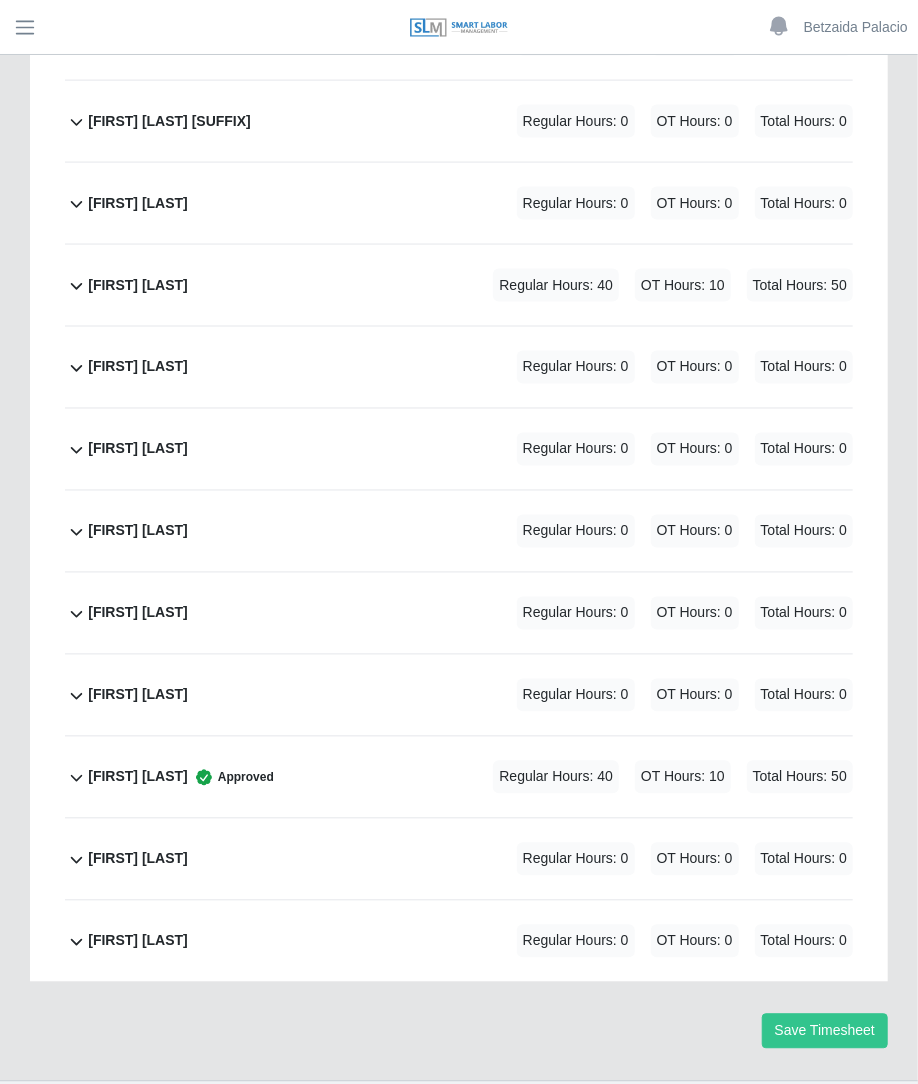 click on "OT Hours: 10" at bounding box center [683, 285] 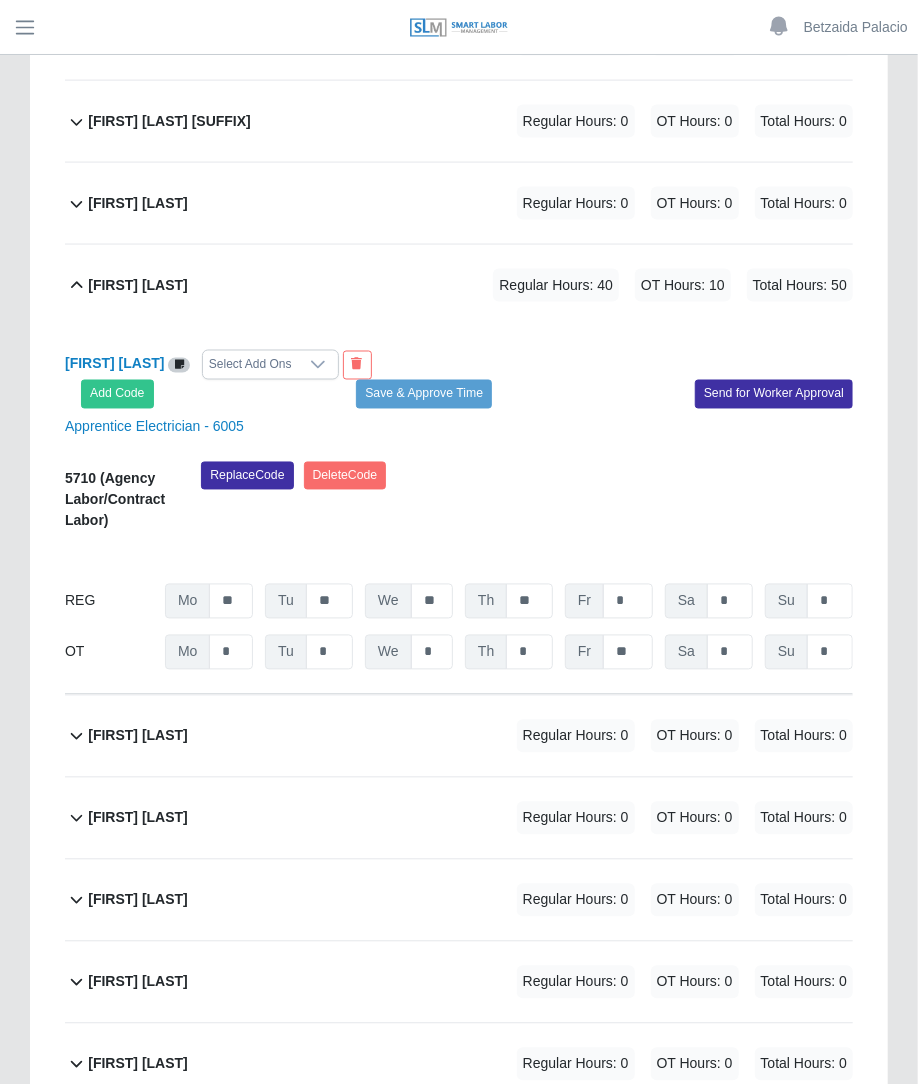 click on "Select Add Ons" at bounding box center [250, 365] 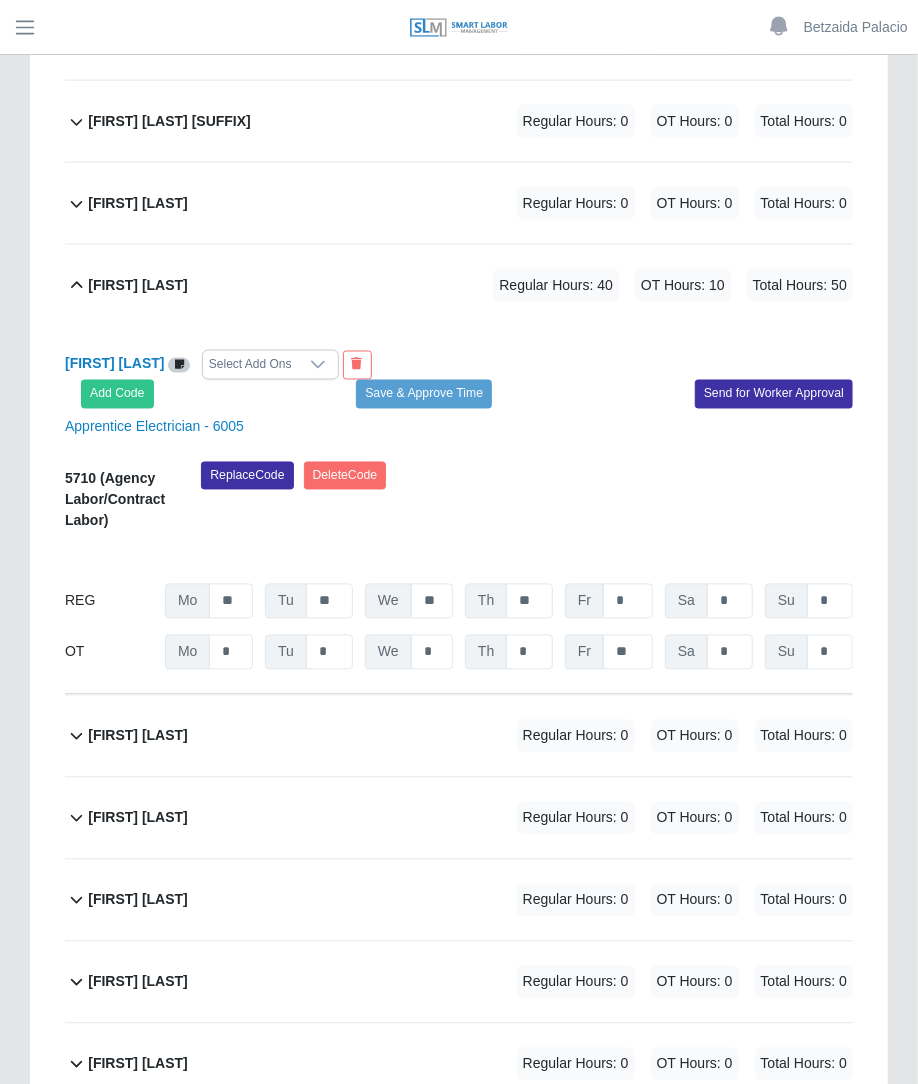 scroll, scrollTop: 20, scrollLeft: 13, axis: both 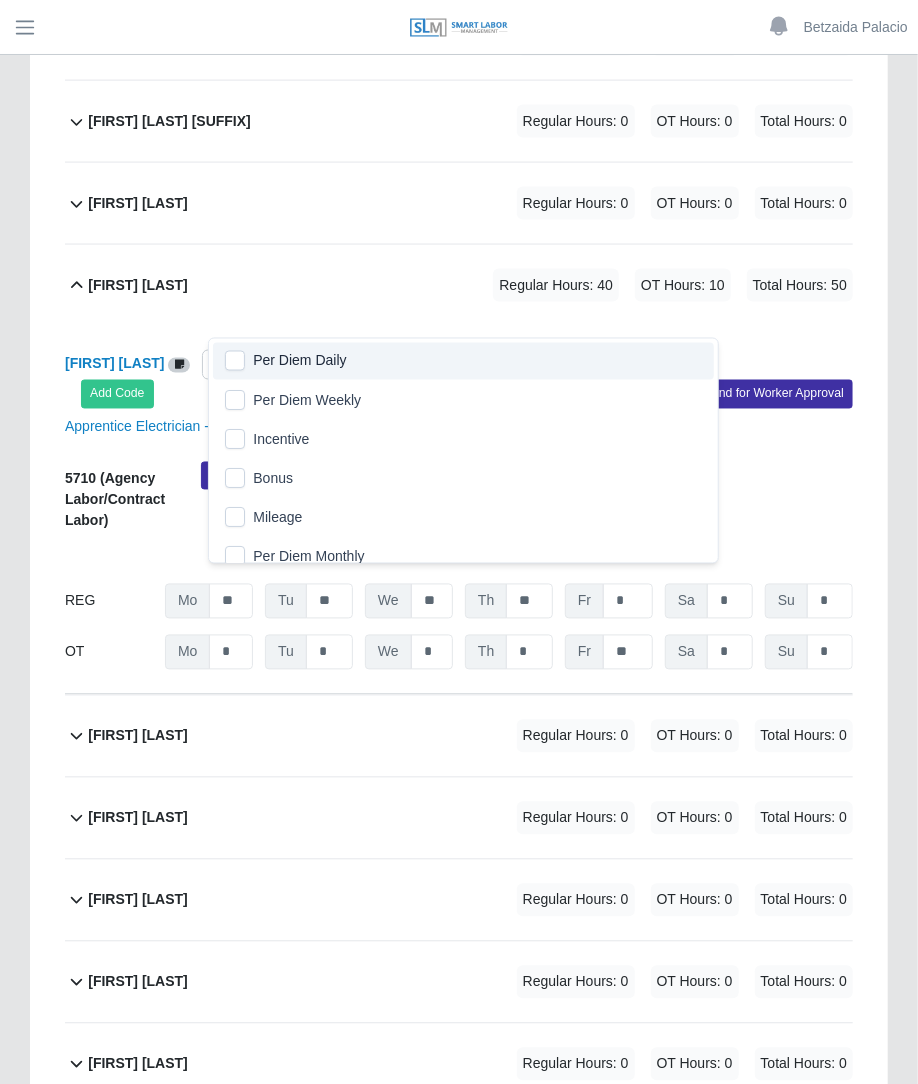 click on "Per Diem Daily" 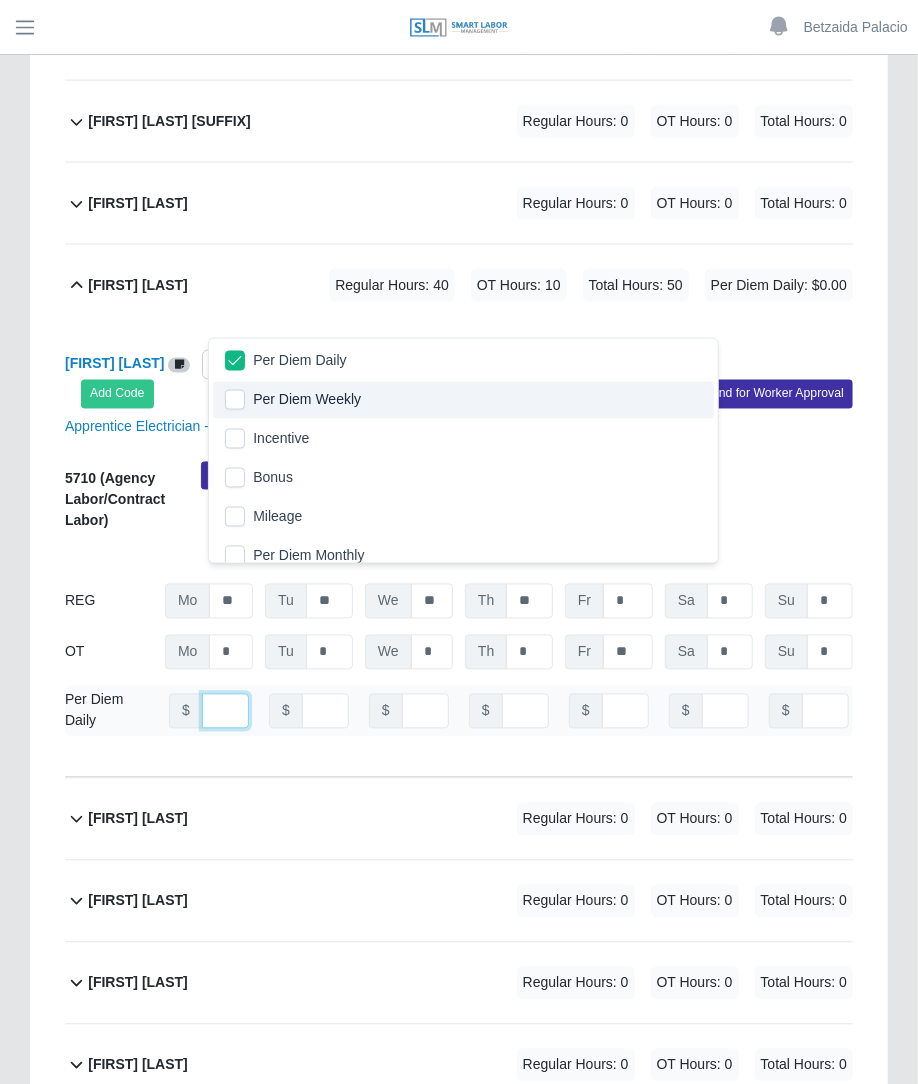 click at bounding box center (225, 711) 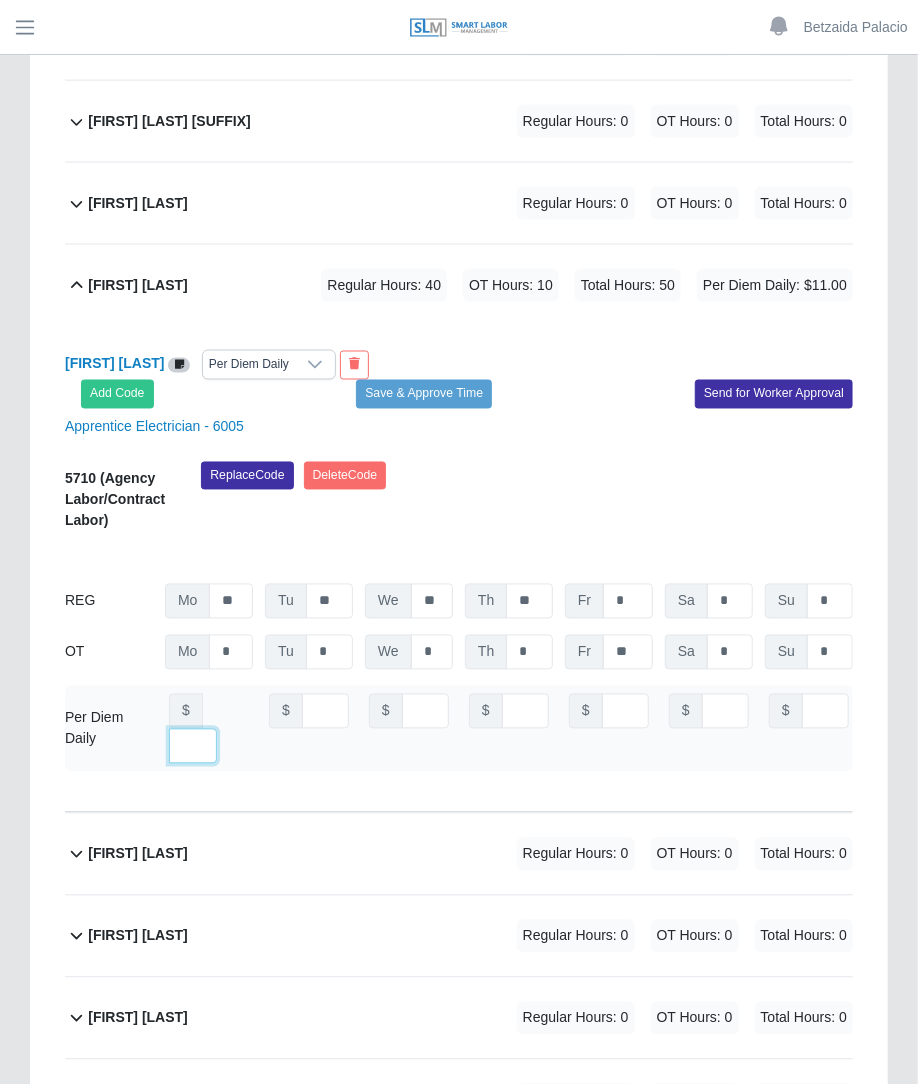 scroll, scrollTop: 0, scrollLeft: 14, axis: horizontal 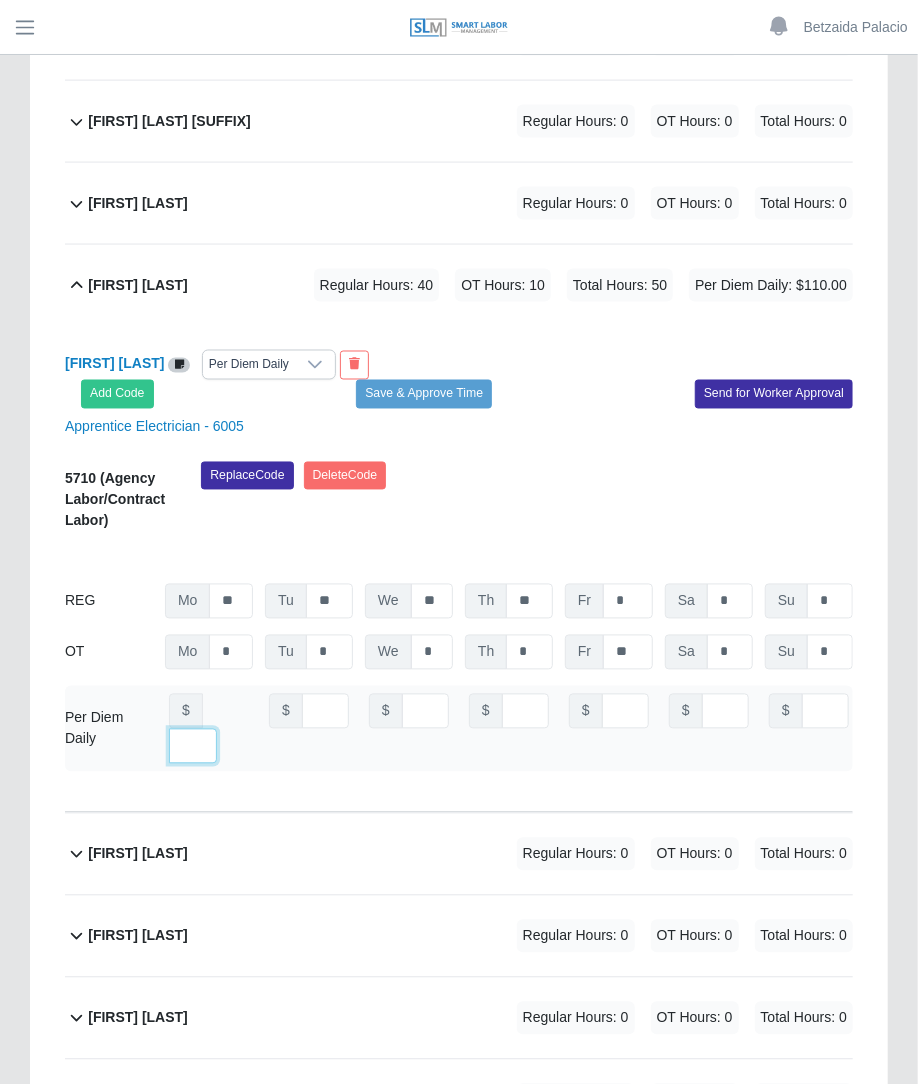 type on "***" 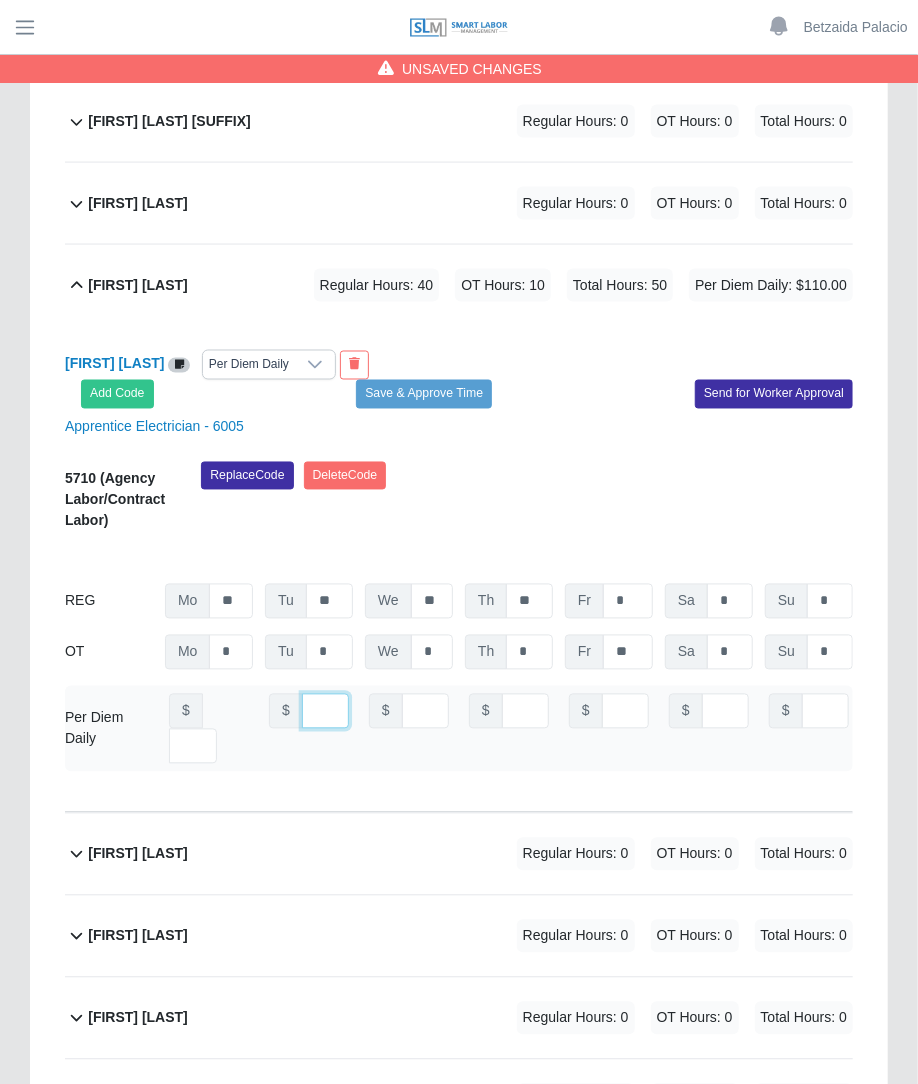 scroll, scrollTop: 0, scrollLeft: 0, axis: both 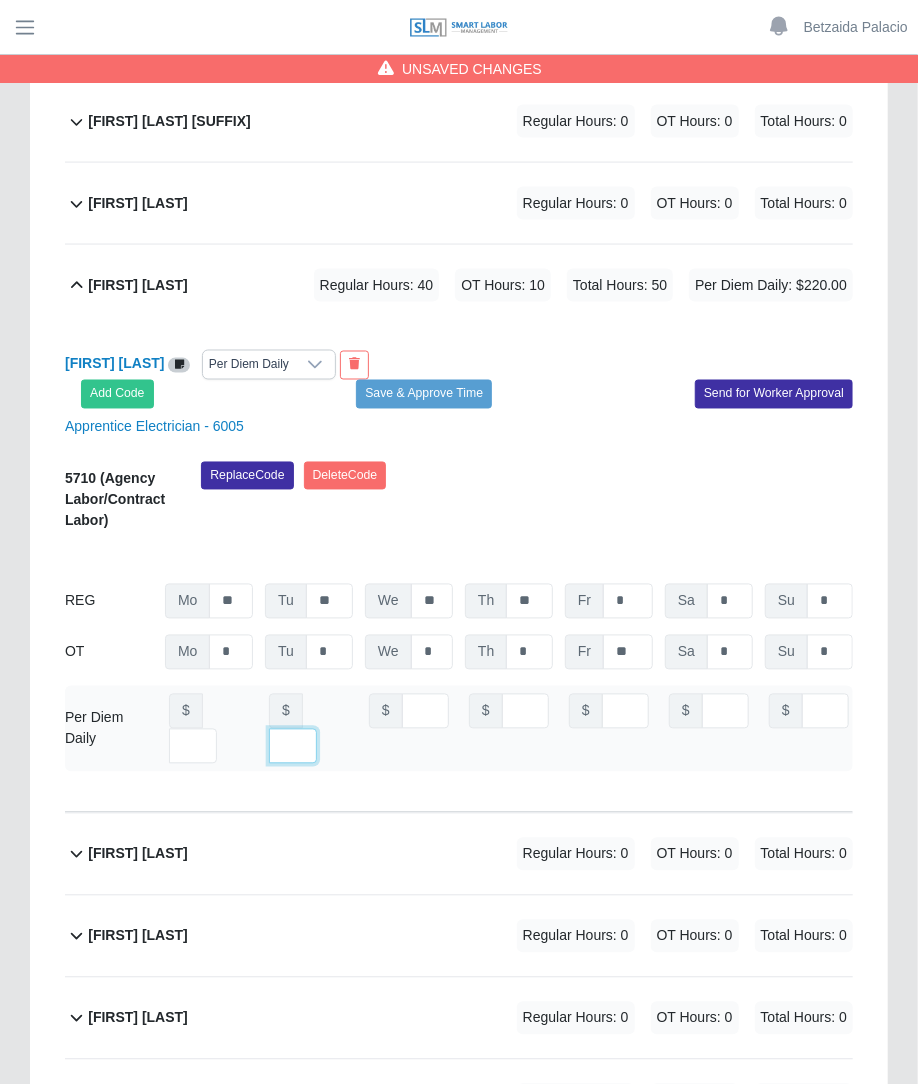 type on "***" 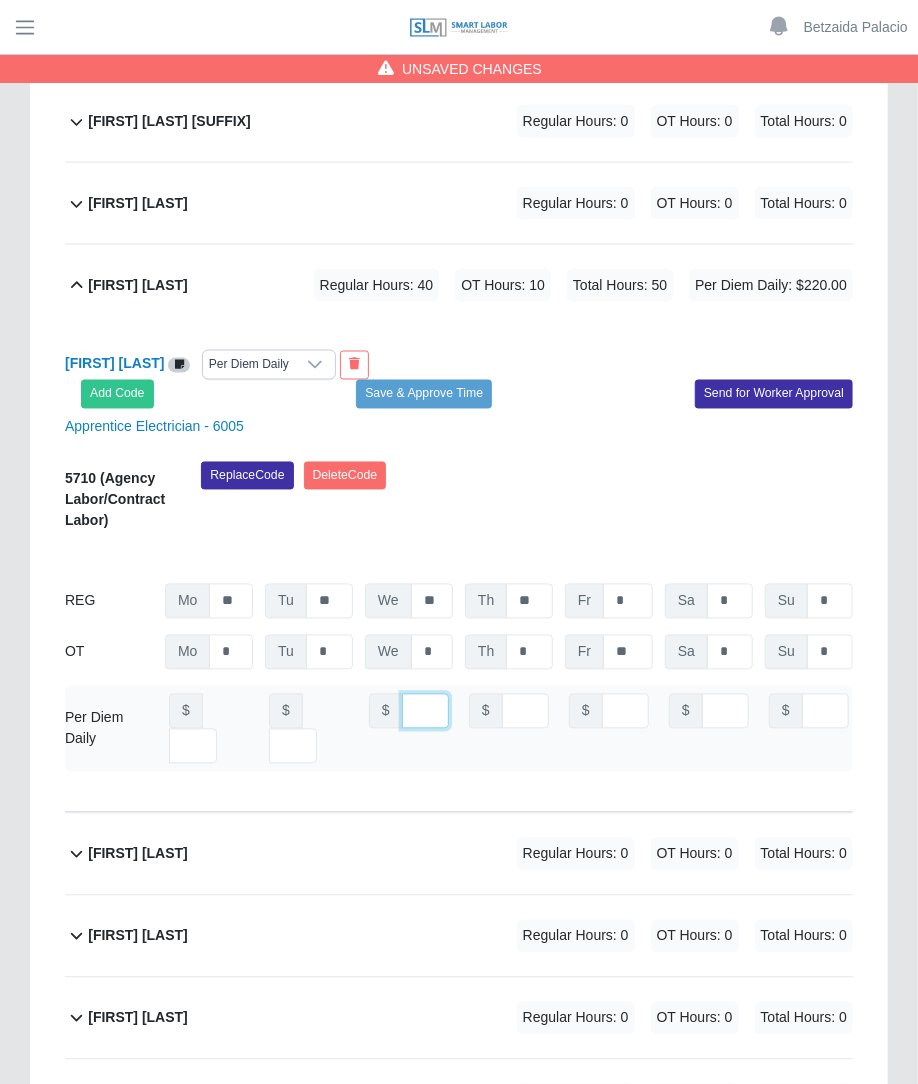 scroll, scrollTop: 0, scrollLeft: 0, axis: both 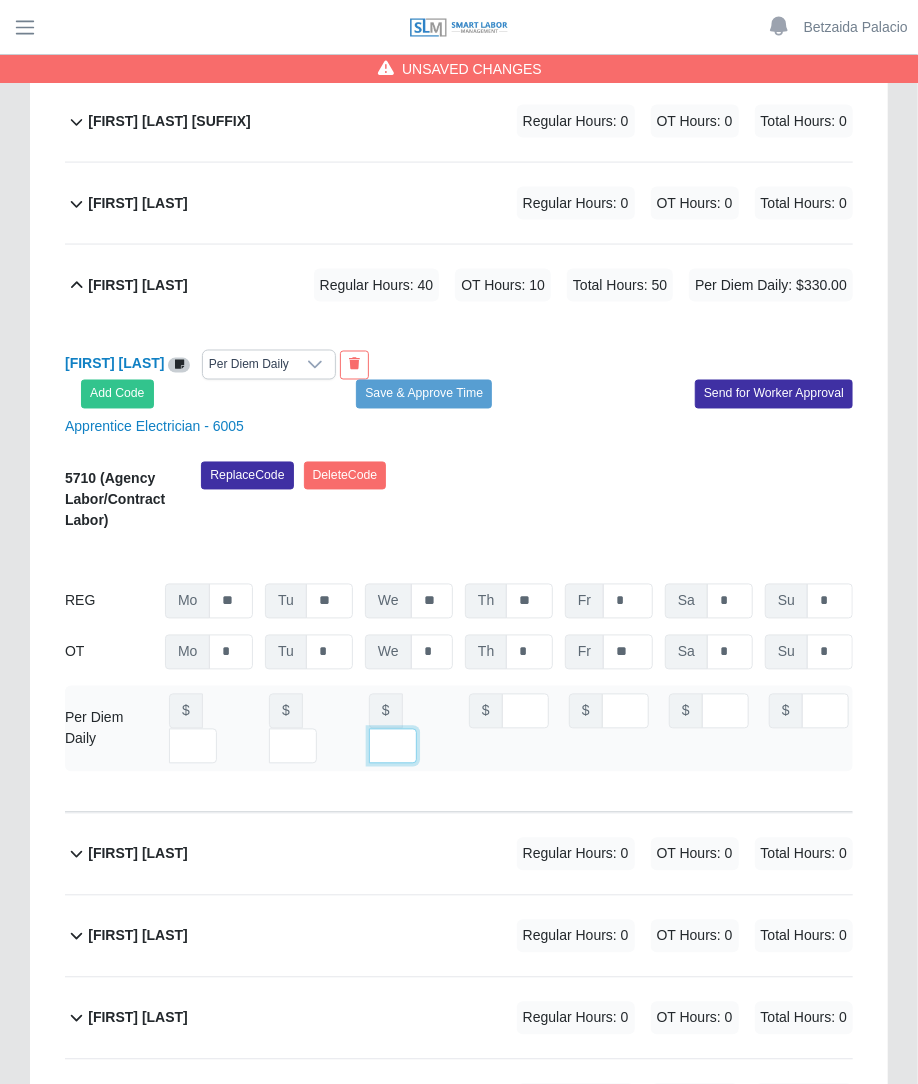 type on "***" 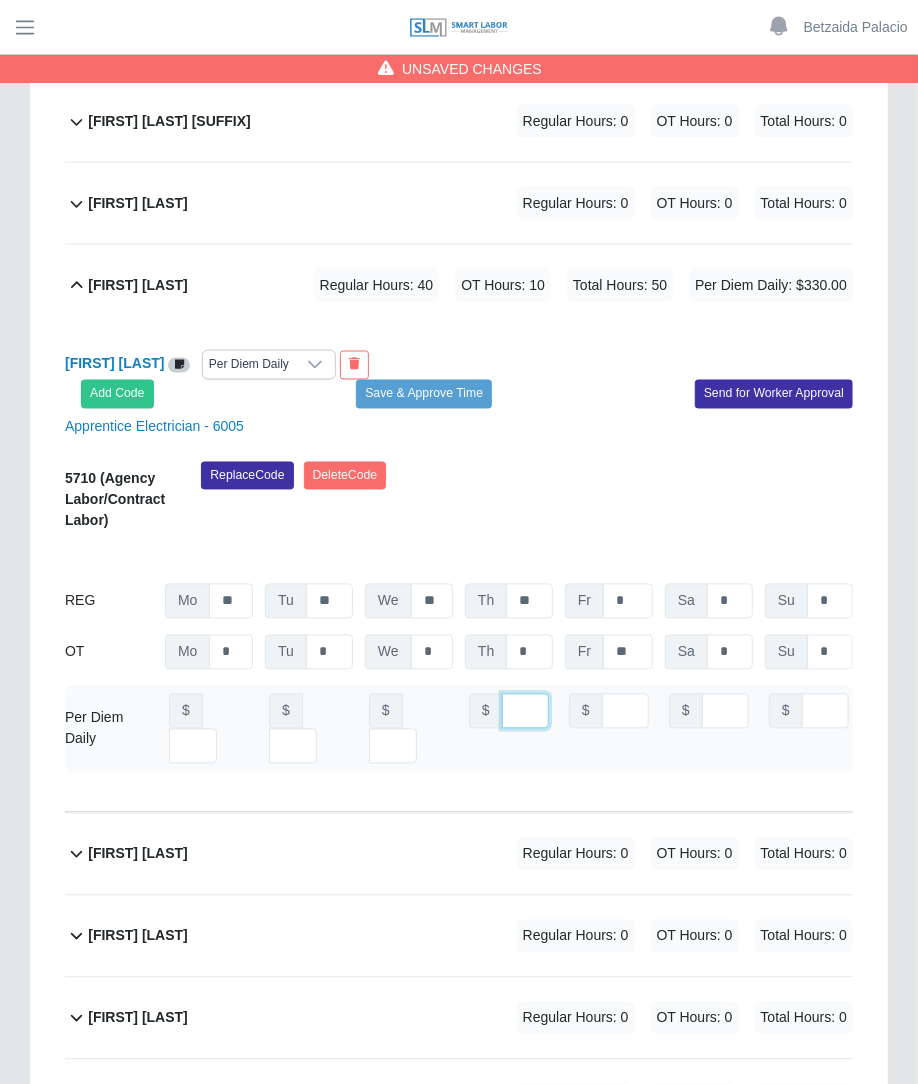 scroll, scrollTop: 0, scrollLeft: 0, axis: both 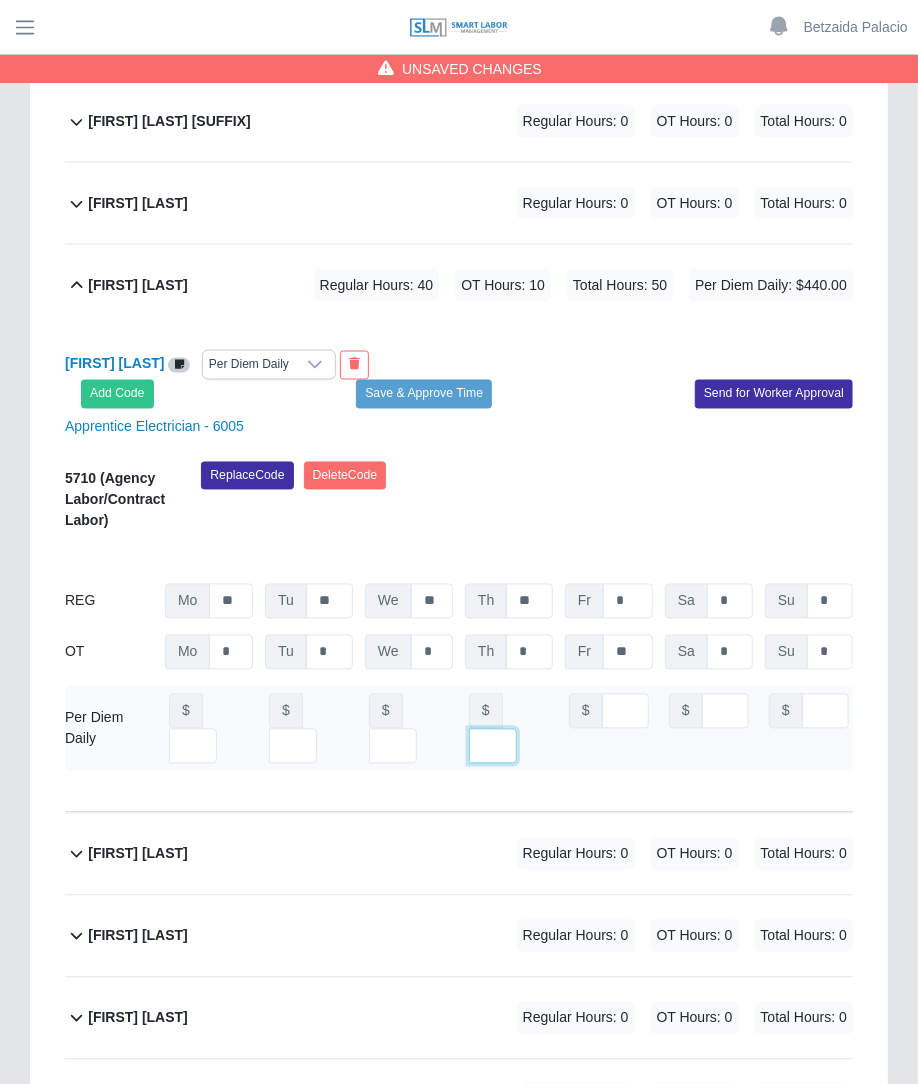 type on "***" 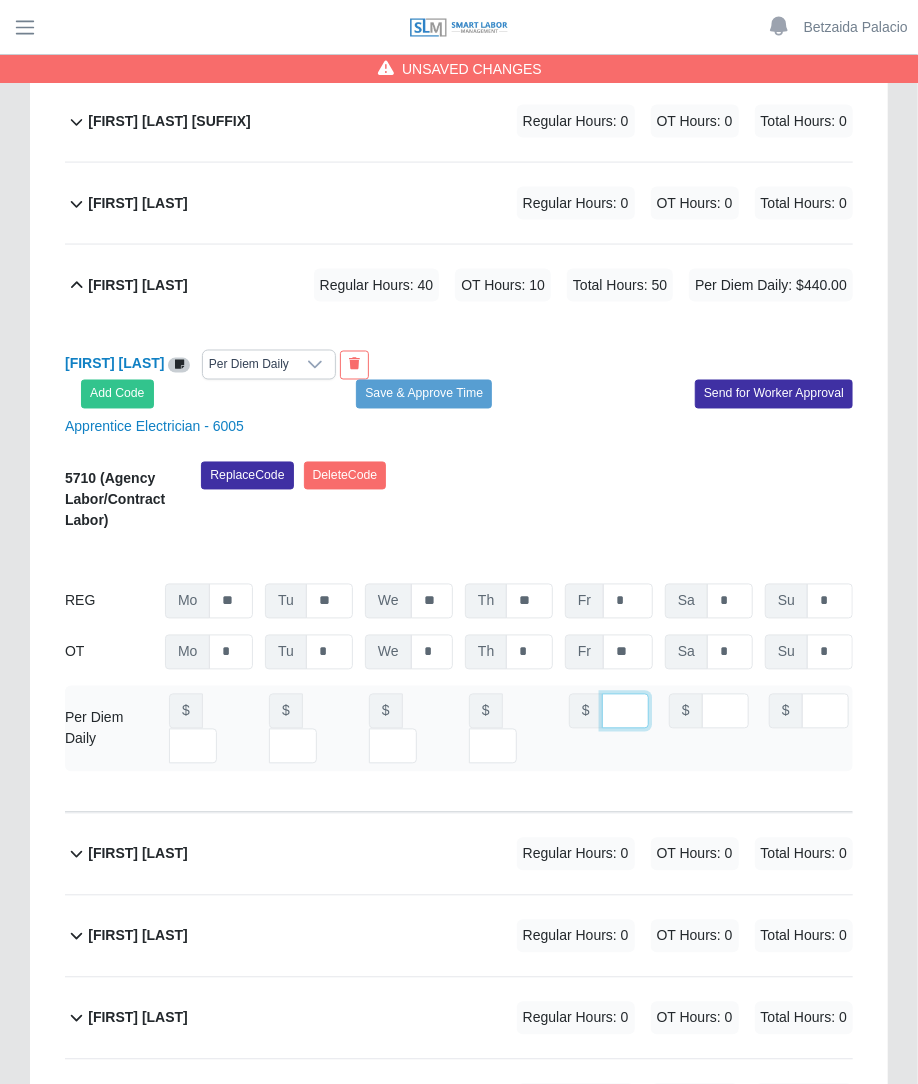 click at bounding box center [625, 711] 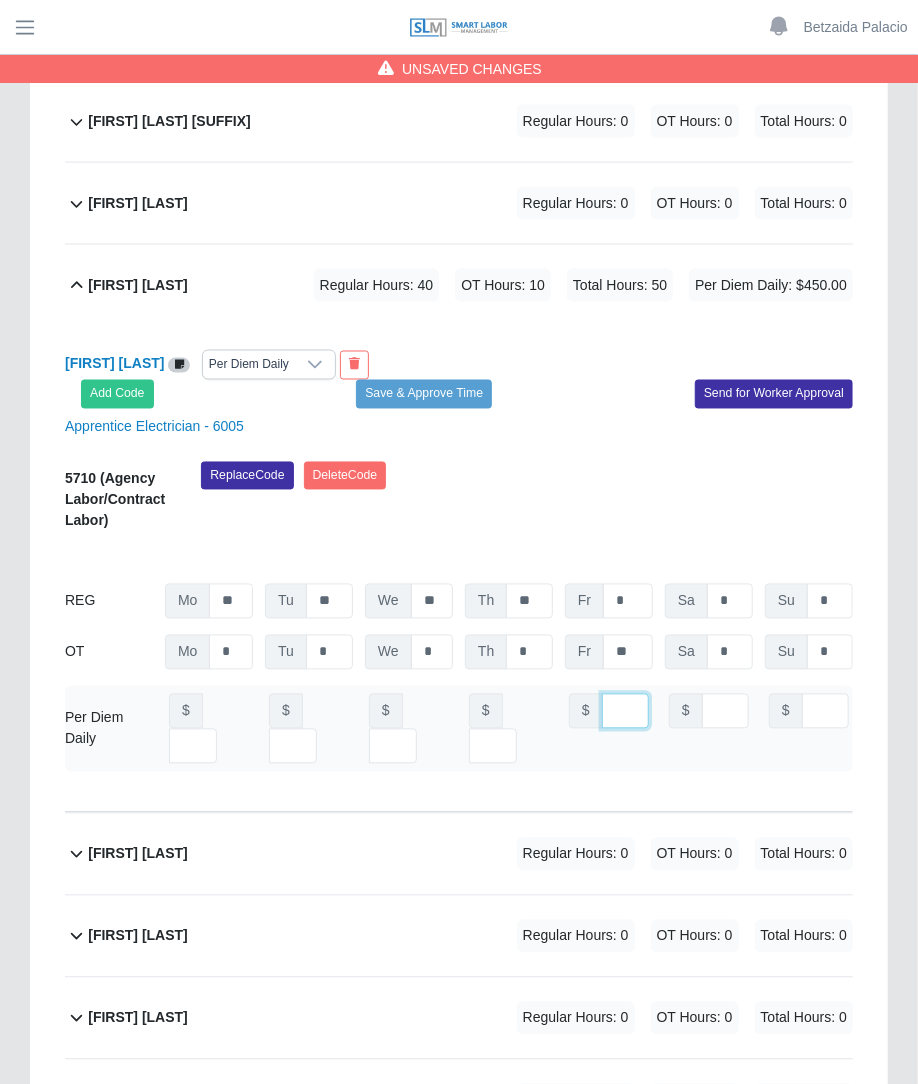 scroll, scrollTop: 0, scrollLeft: 7, axis: horizontal 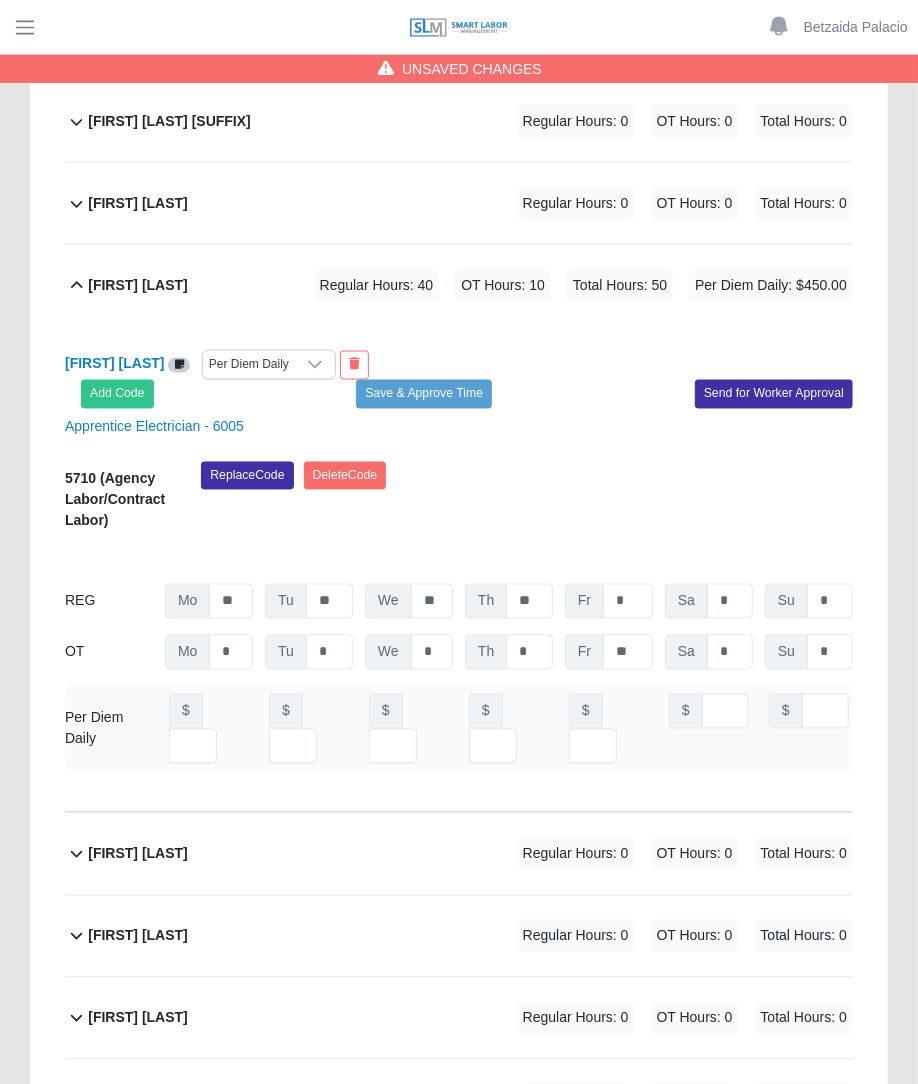 click on "Replace
Code
Delete
Code" at bounding box center [527, 503] 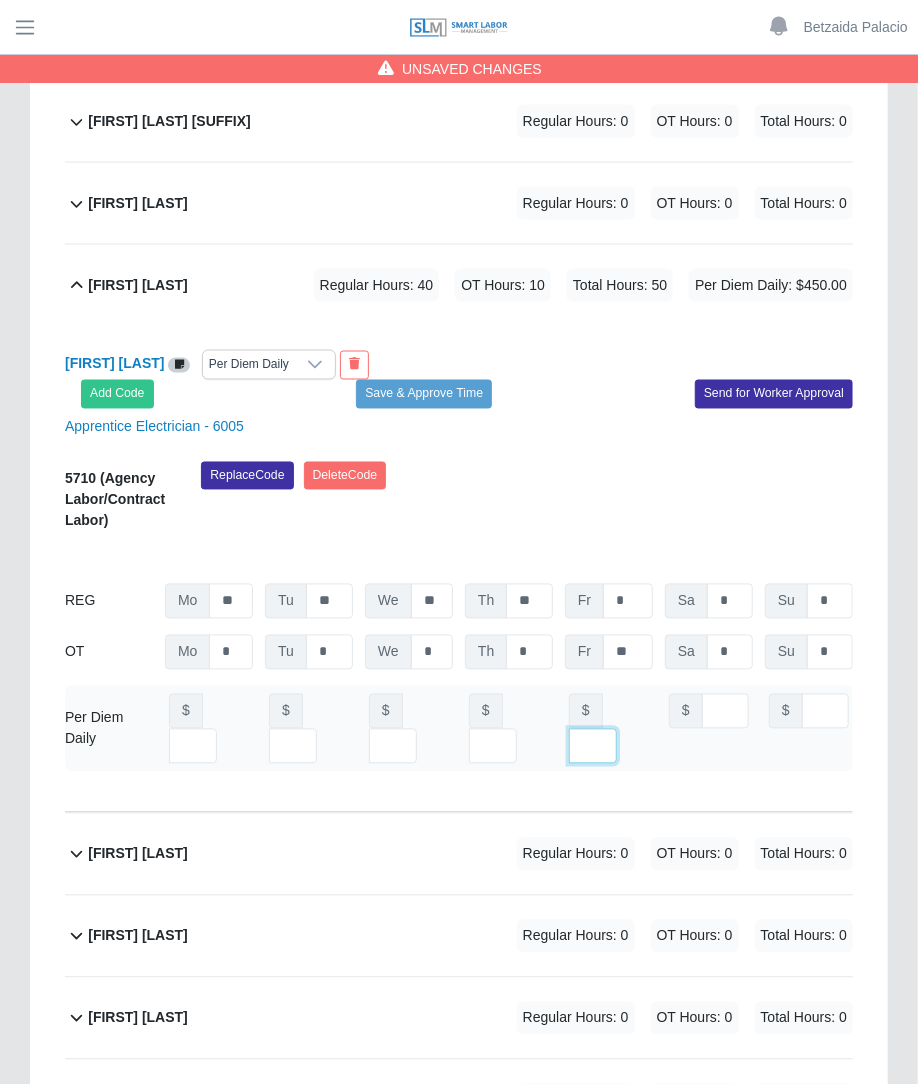 click on "**" at bounding box center (593, 746) 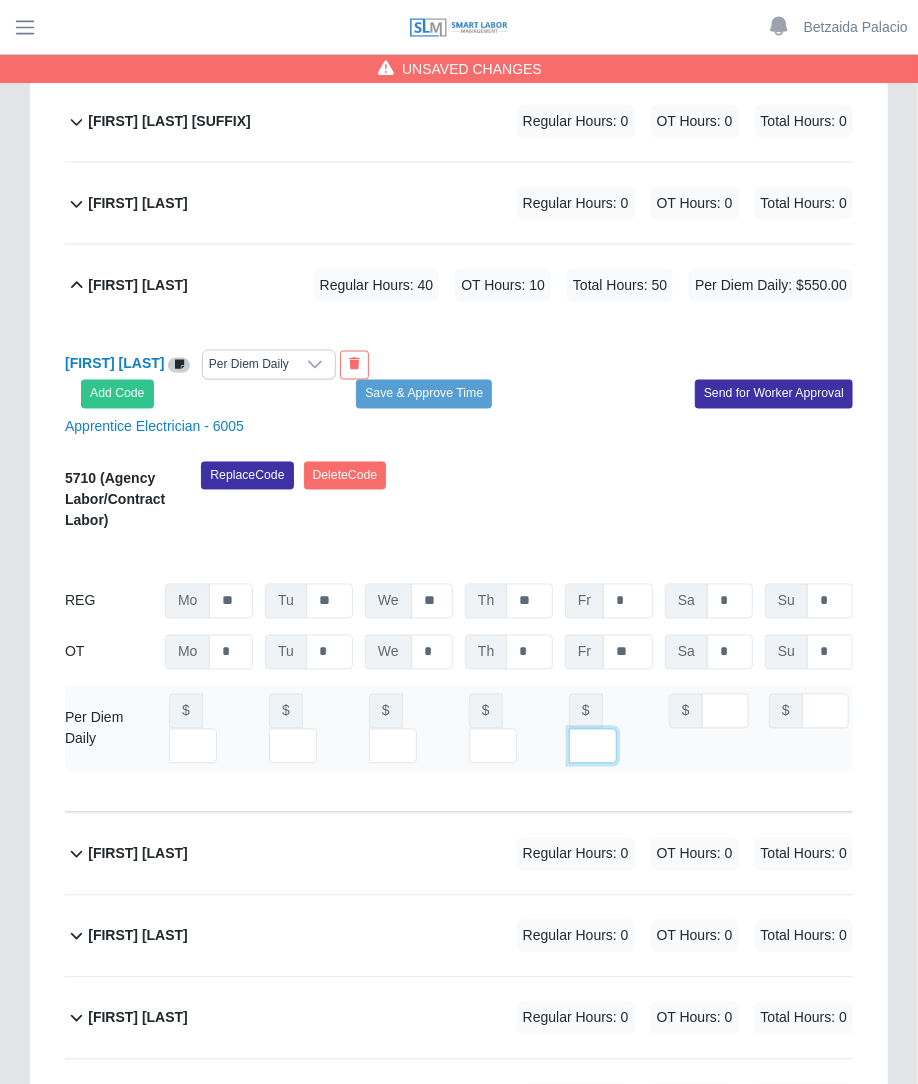 scroll, scrollTop: 0, scrollLeft: 14, axis: horizontal 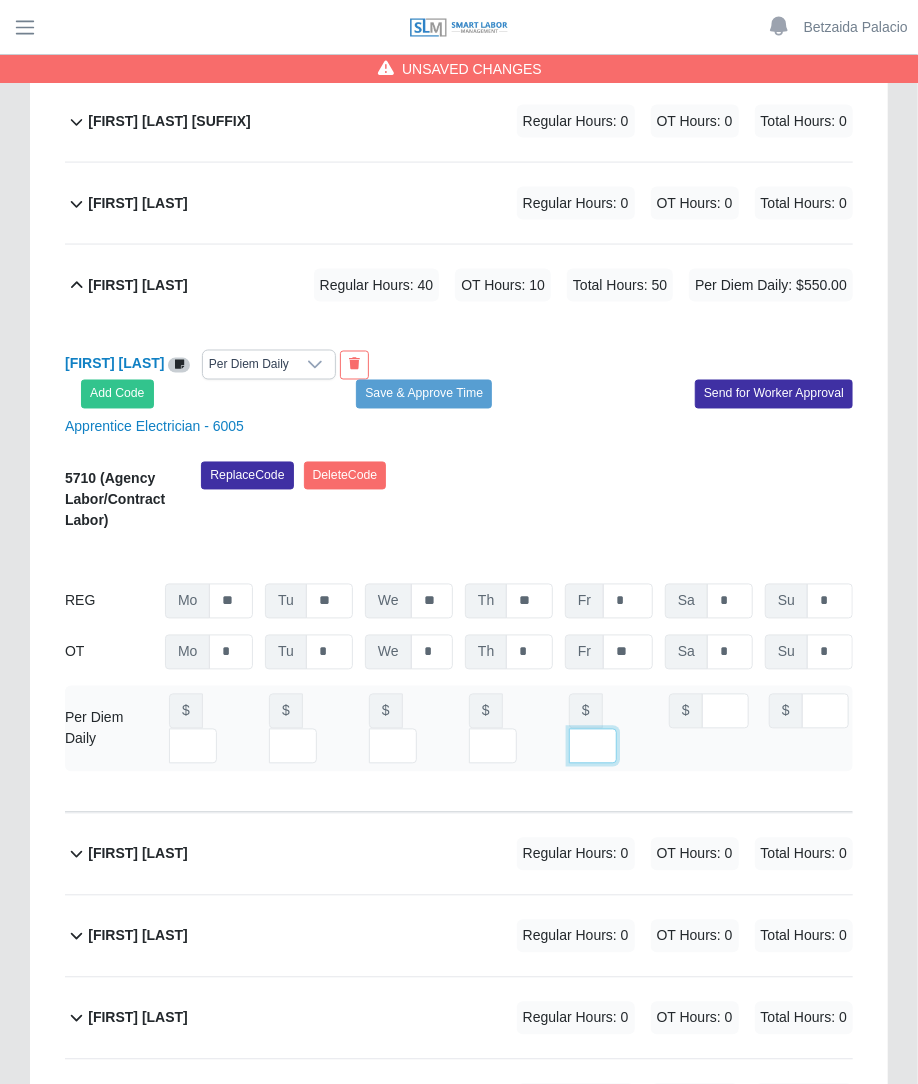 type on "***" 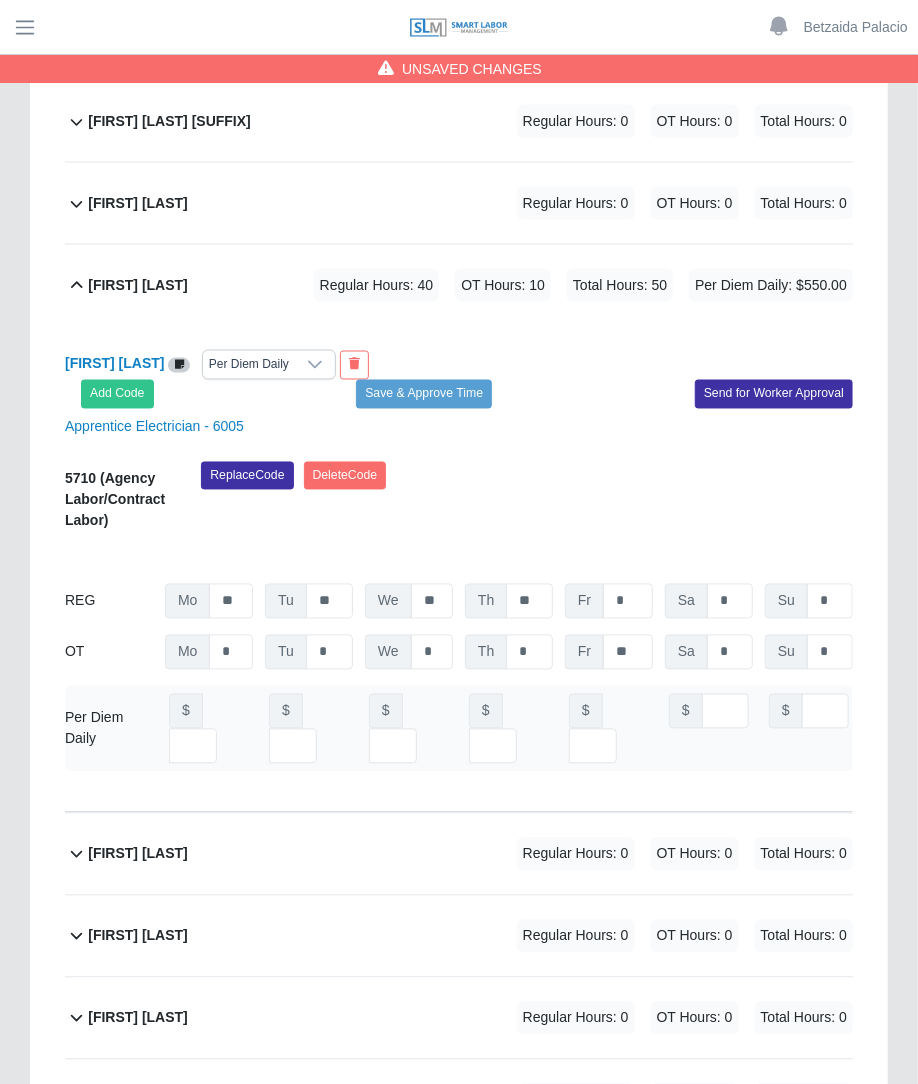 click on "Replace
Code
Delete
Code" at bounding box center (527, 503) 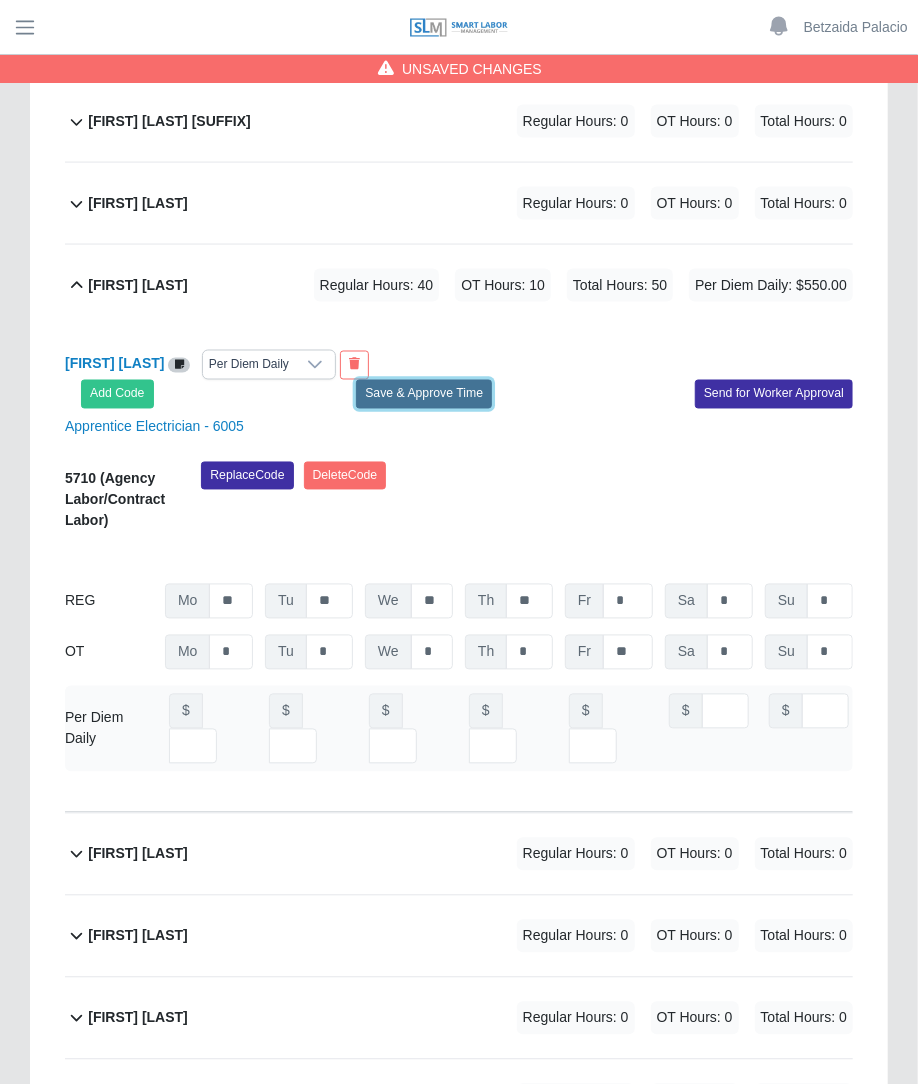 click on "Save & Approve Time" 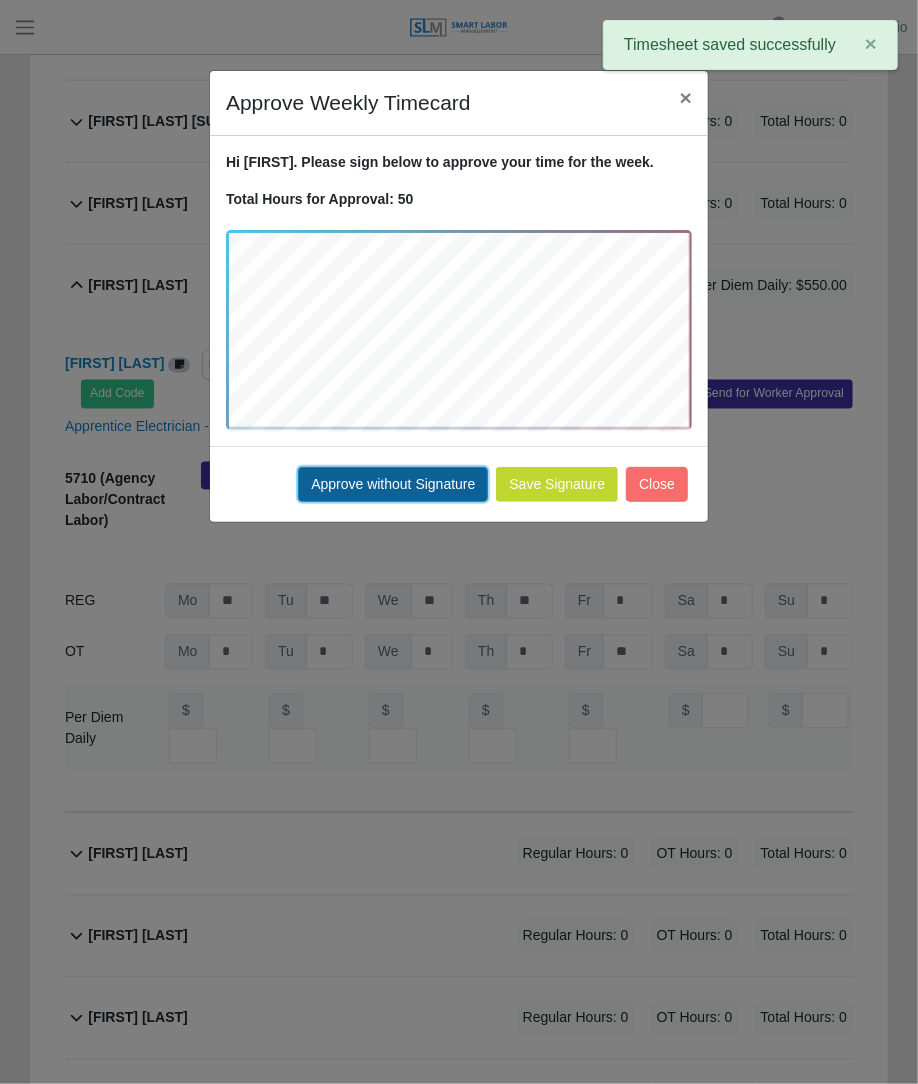 click on "Approve without Signature" at bounding box center [393, 484] 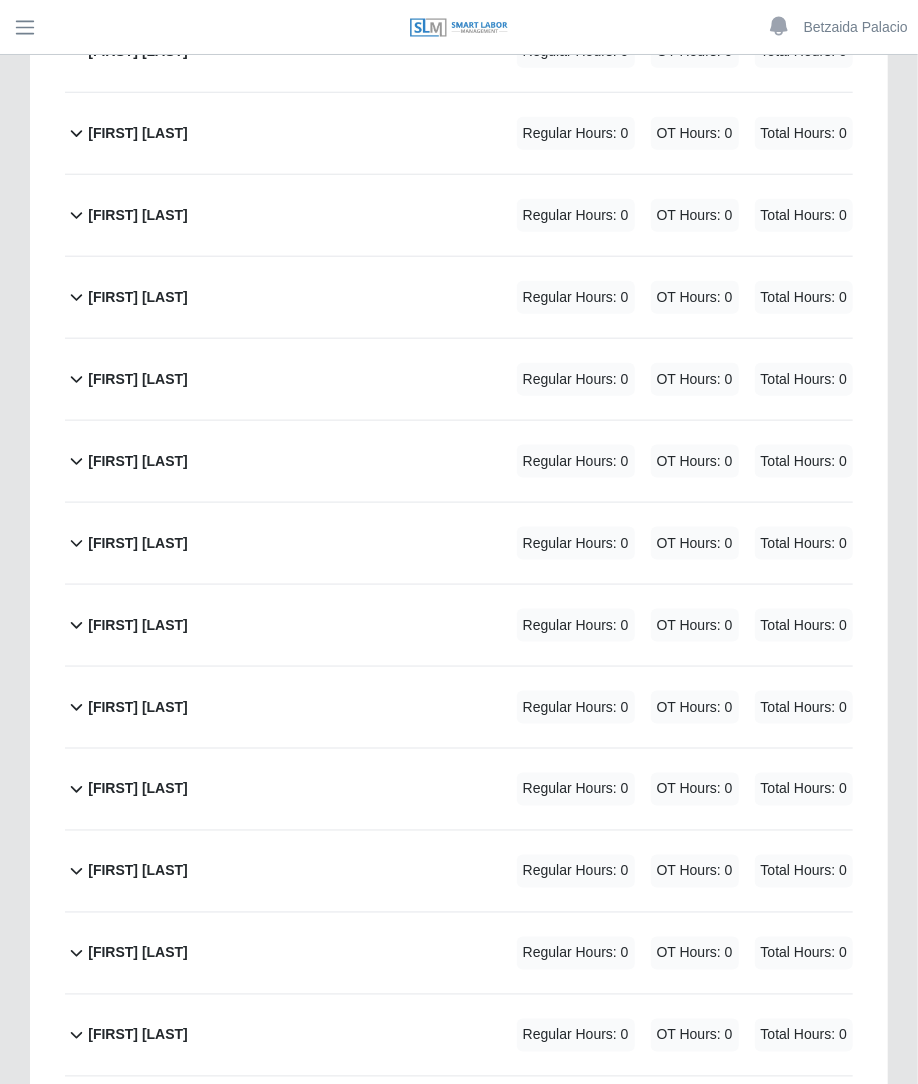scroll, scrollTop: 0, scrollLeft: 0, axis: both 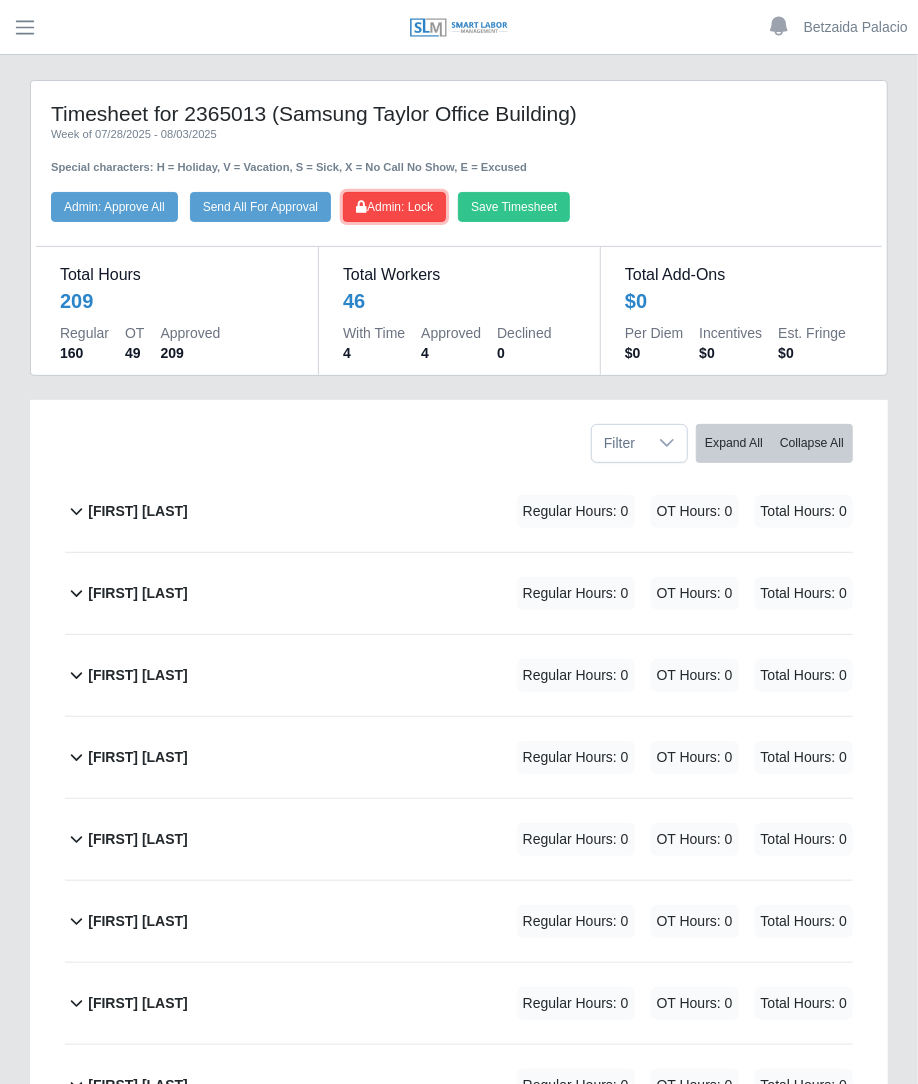 click on "Admin: Lock" at bounding box center [394, 207] 